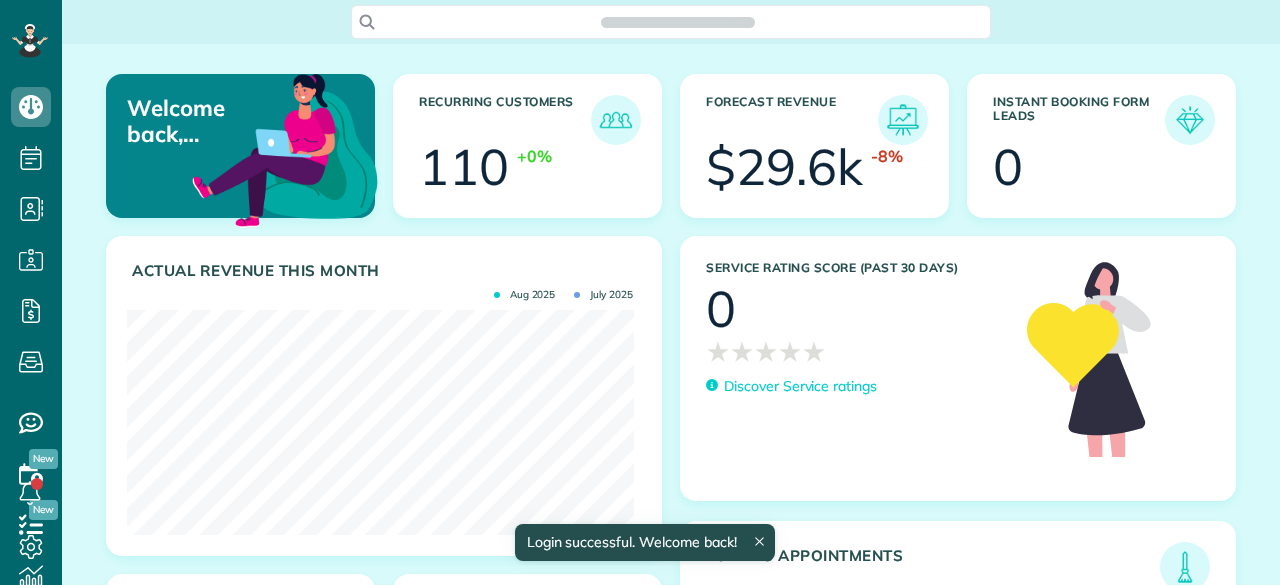 scroll, scrollTop: 0, scrollLeft: 0, axis: both 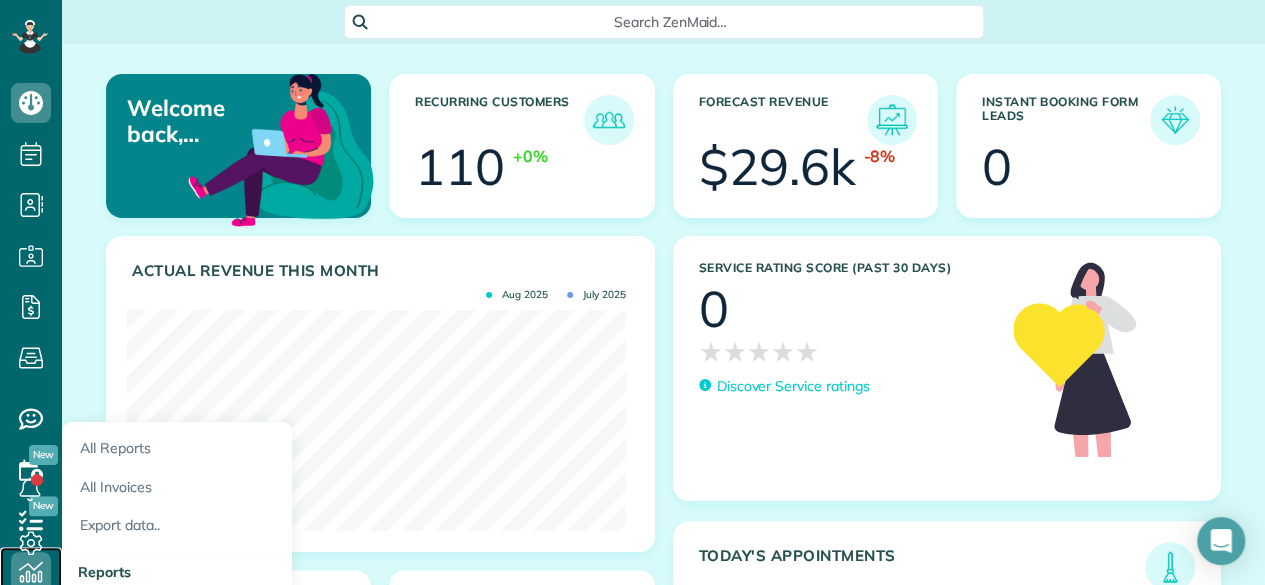 click on "Reports" at bounding box center (31, 572) 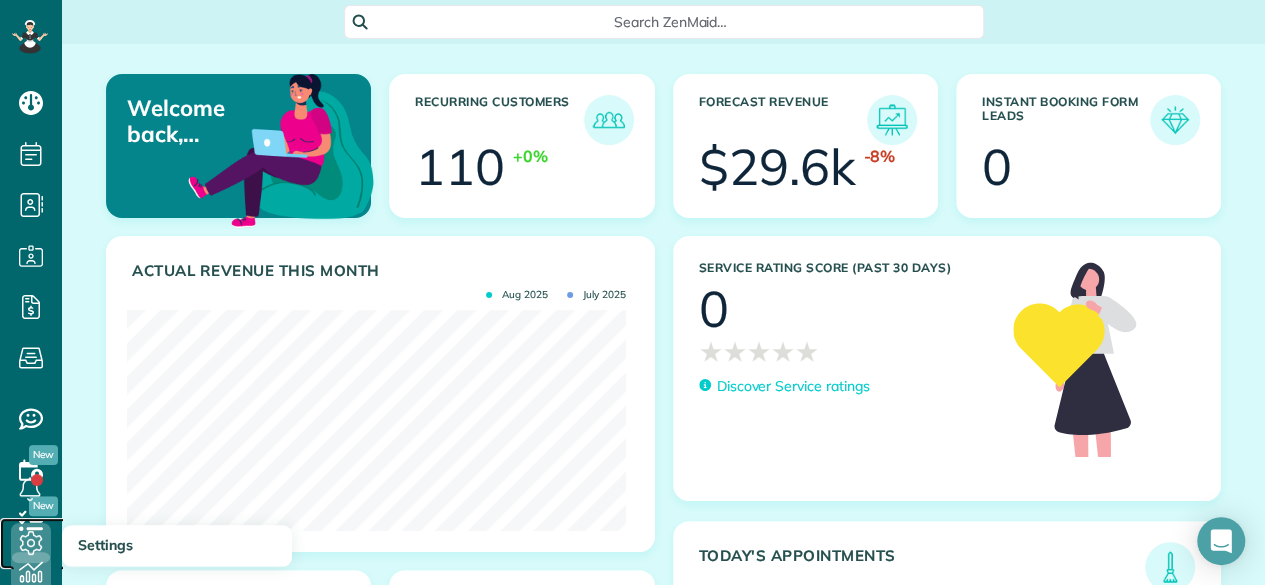 drag, startPoint x: 0, startPoint y: 567, endPoint x: 59, endPoint y: 375, distance: 200.86064 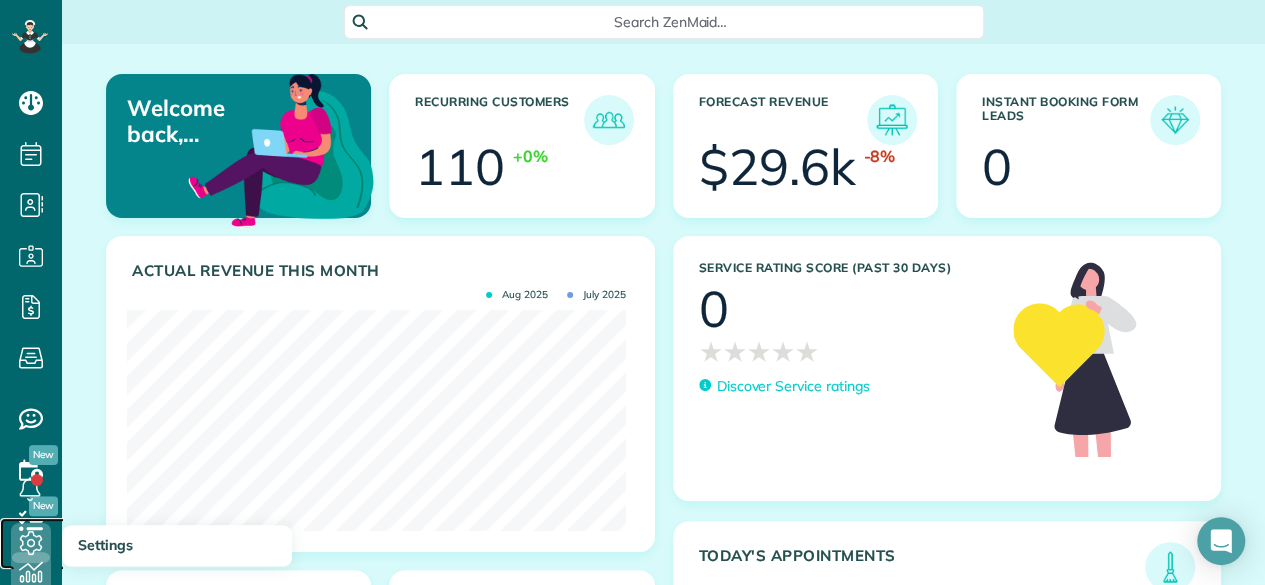 click on "Settings" at bounding box center [37, 543] 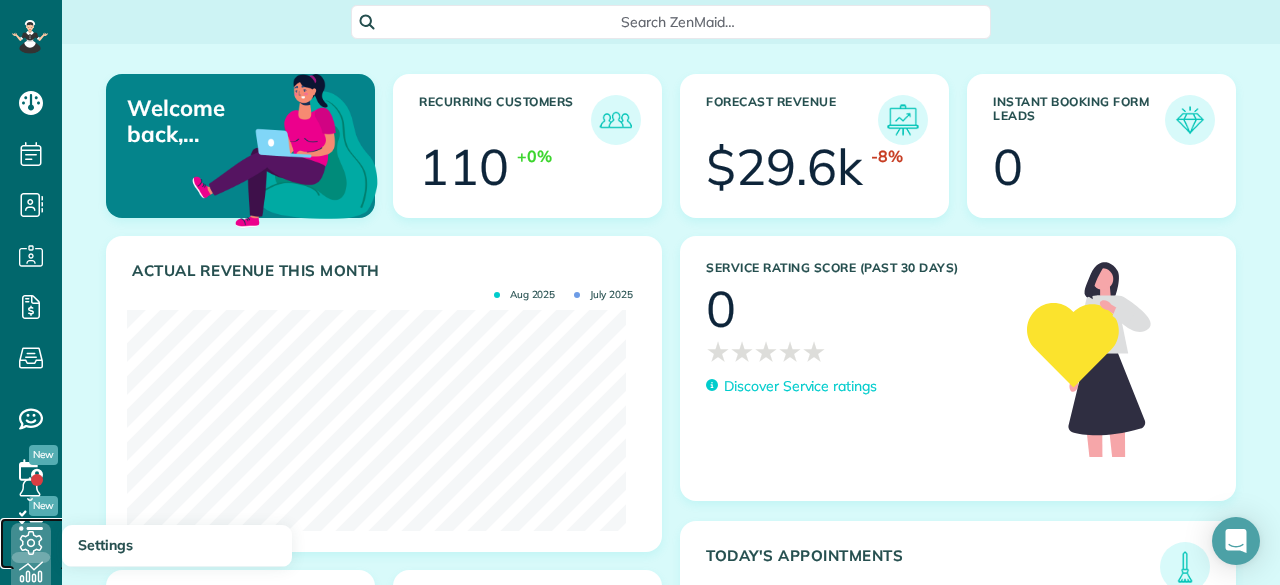 scroll, scrollTop: 999774, scrollLeft: 999492, axis: both 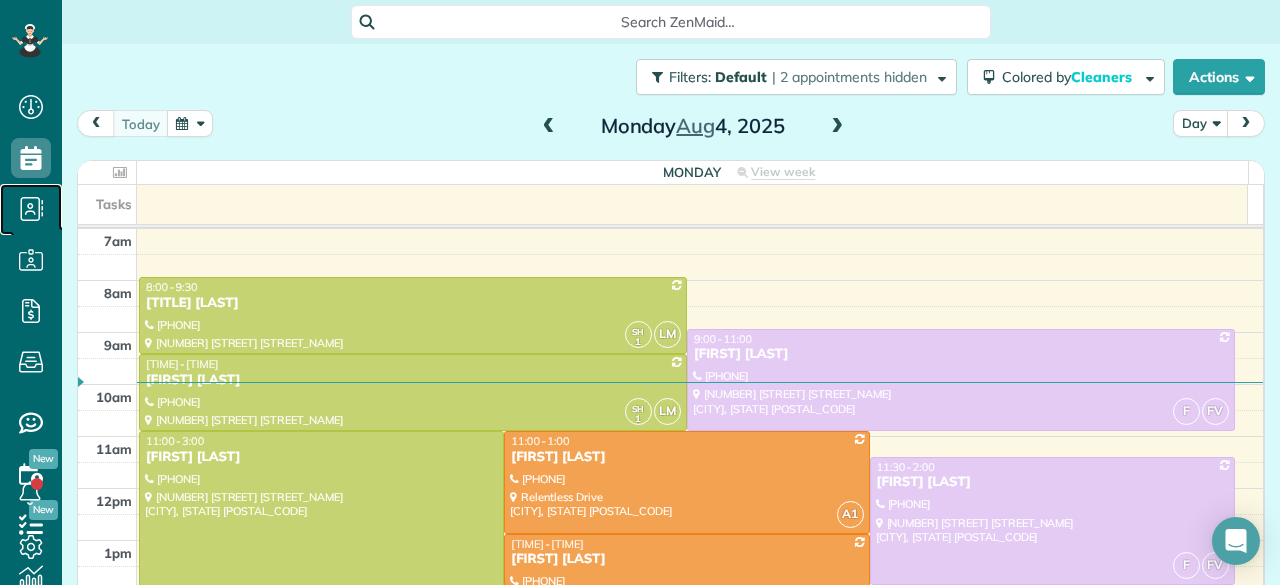 click 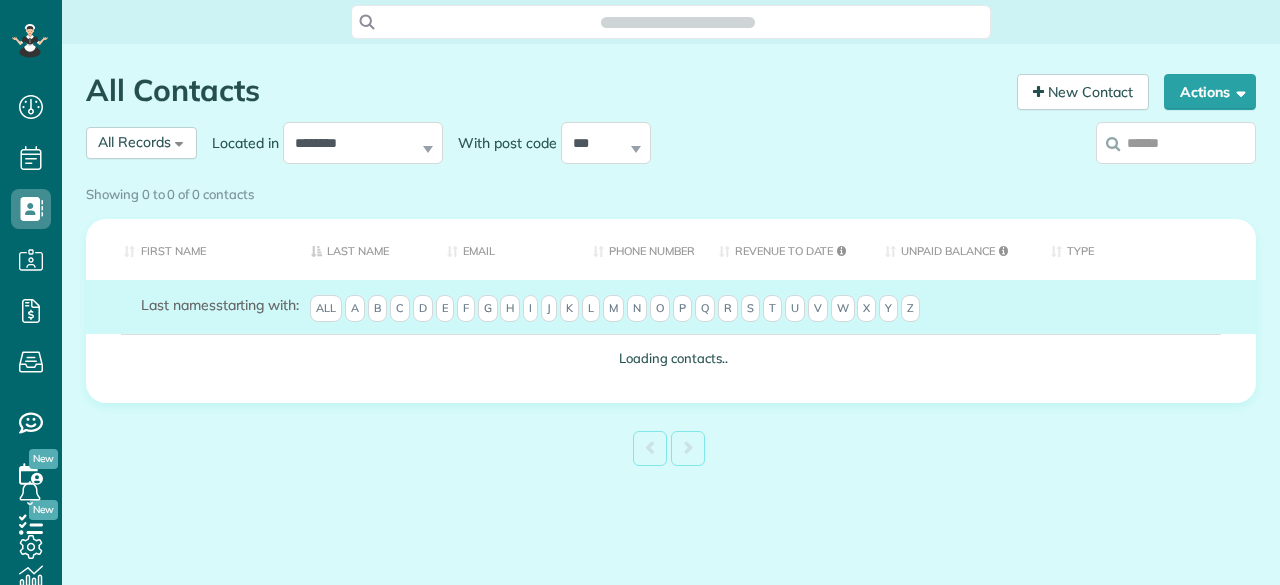 scroll, scrollTop: 0, scrollLeft: 0, axis: both 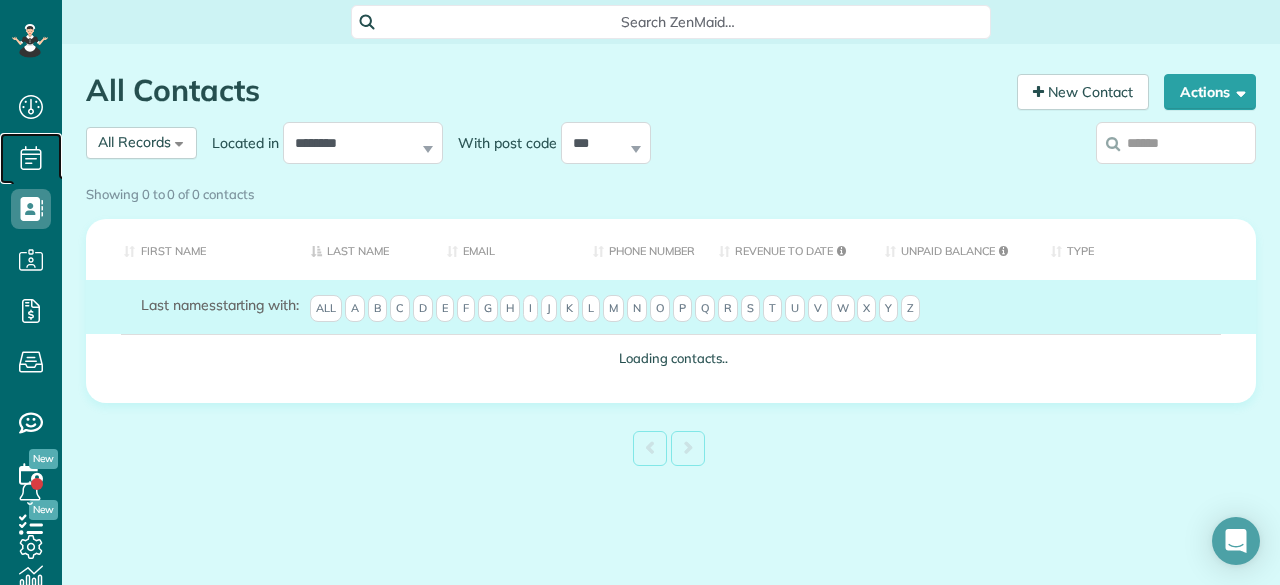 click 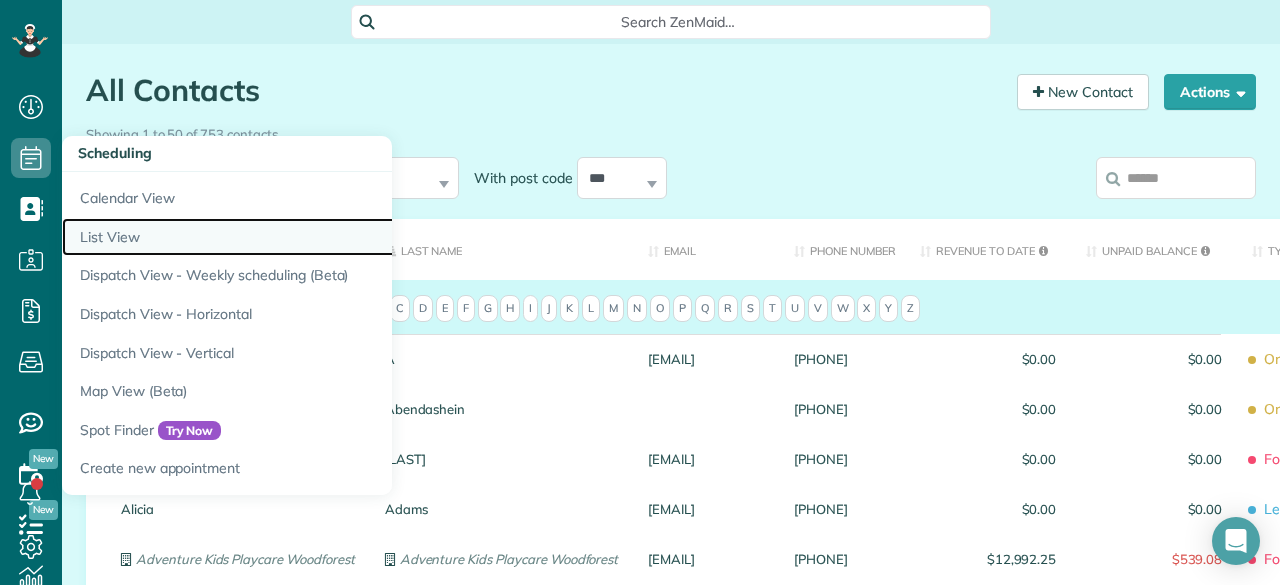 click on "List View" at bounding box center (312, 237) 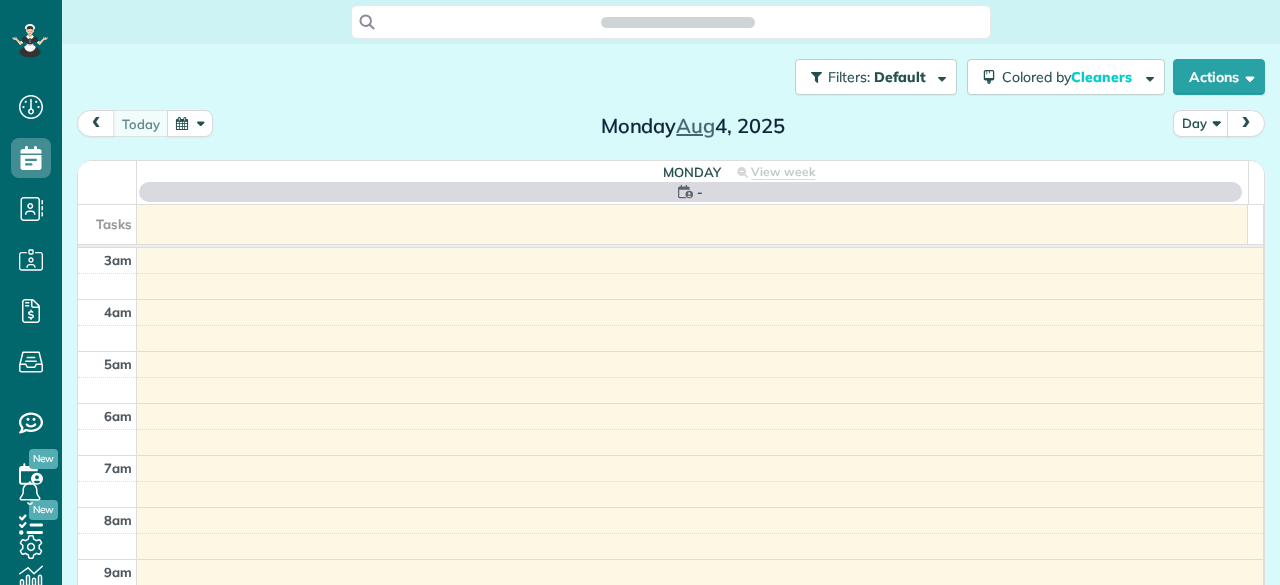 scroll, scrollTop: 0, scrollLeft: 0, axis: both 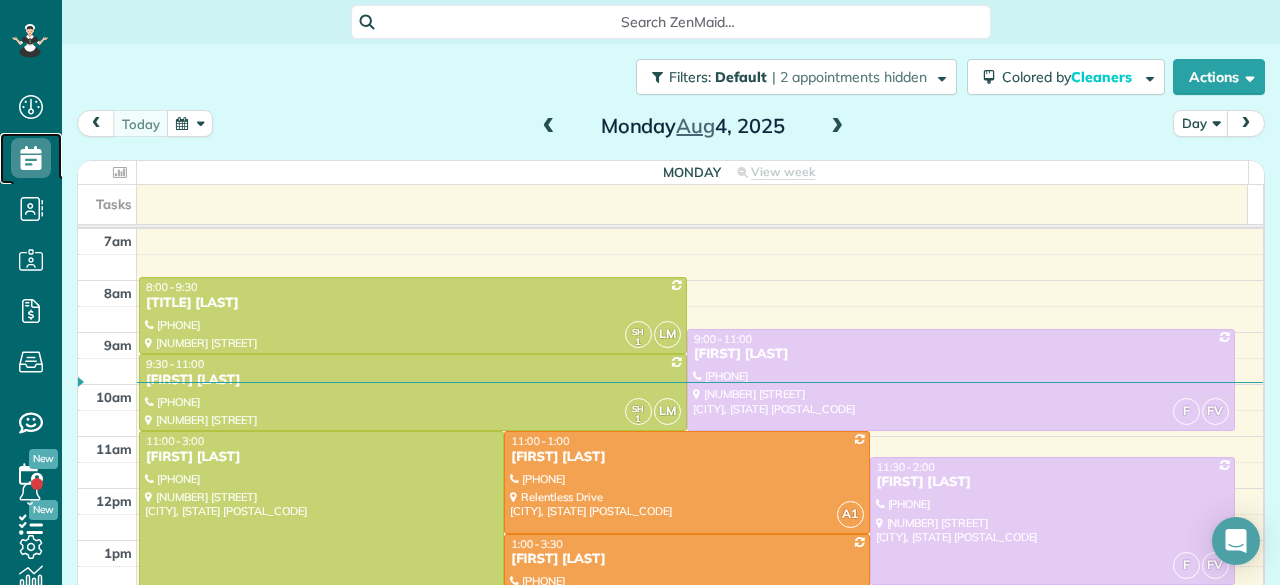 click 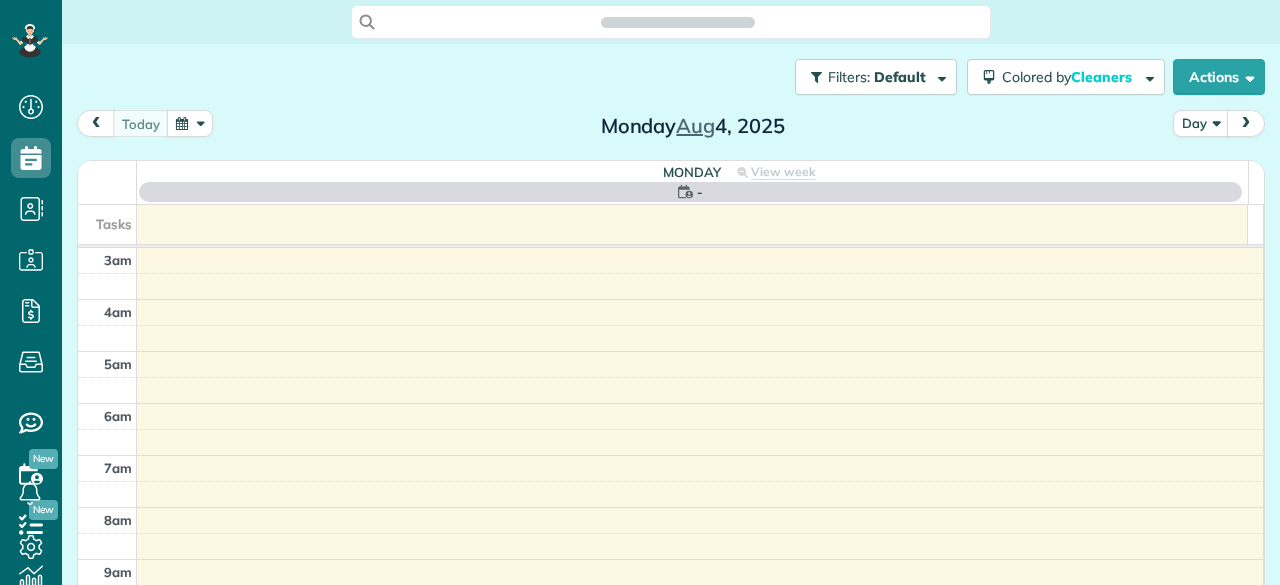 scroll, scrollTop: 0, scrollLeft: 0, axis: both 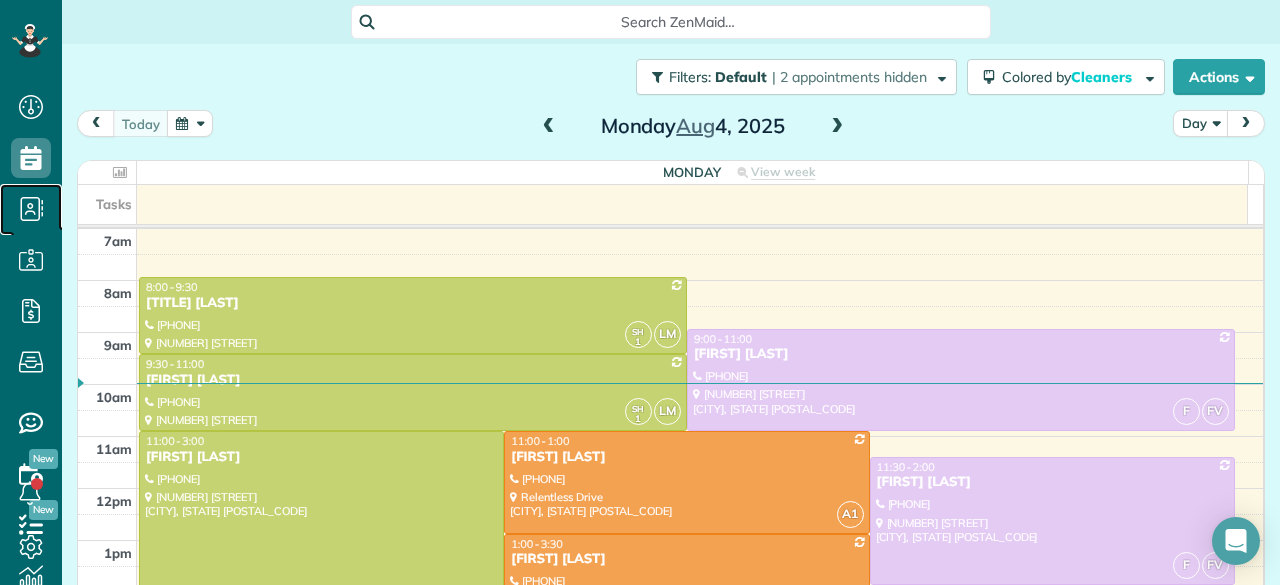 click on "Contacts" at bounding box center (31, 209) 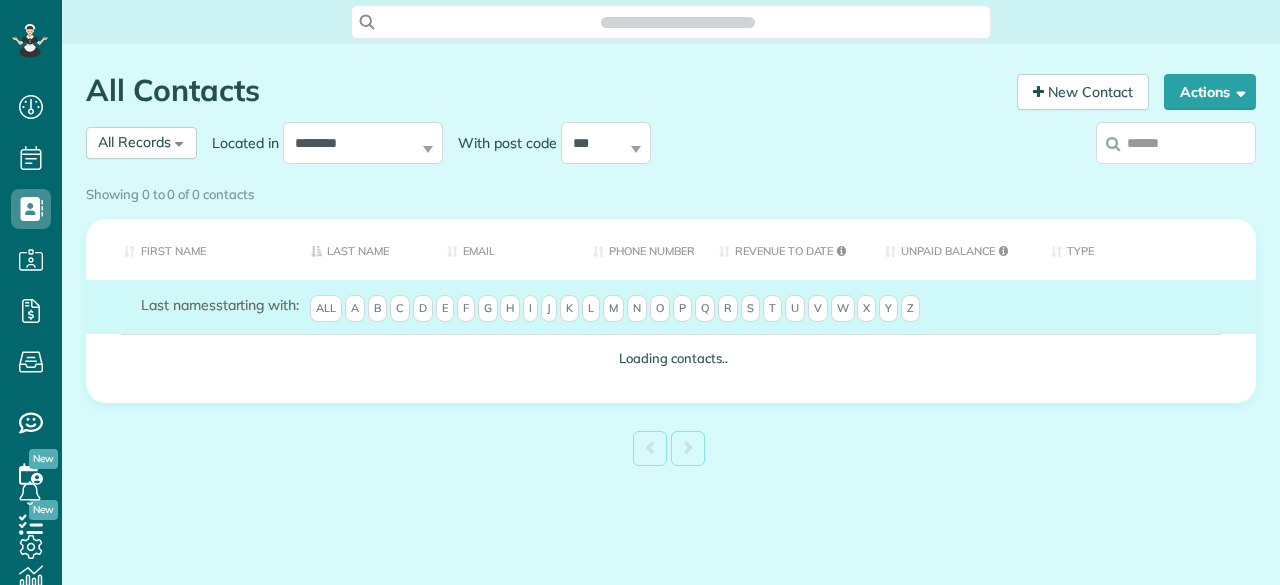 scroll, scrollTop: 0, scrollLeft: 0, axis: both 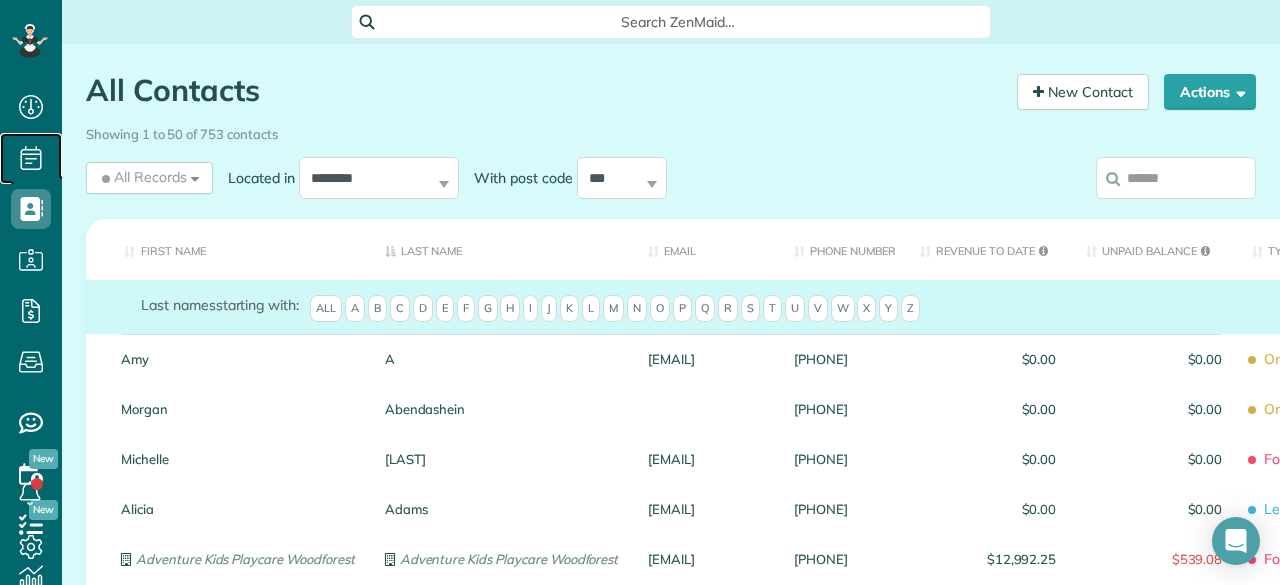 click 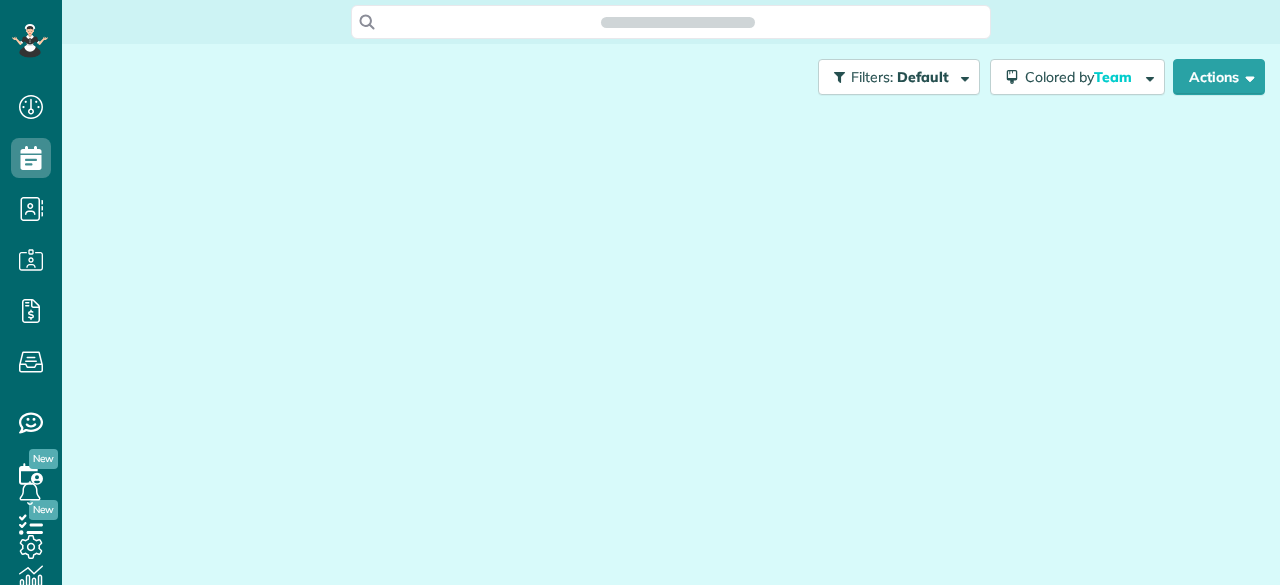 scroll, scrollTop: 0, scrollLeft: 0, axis: both 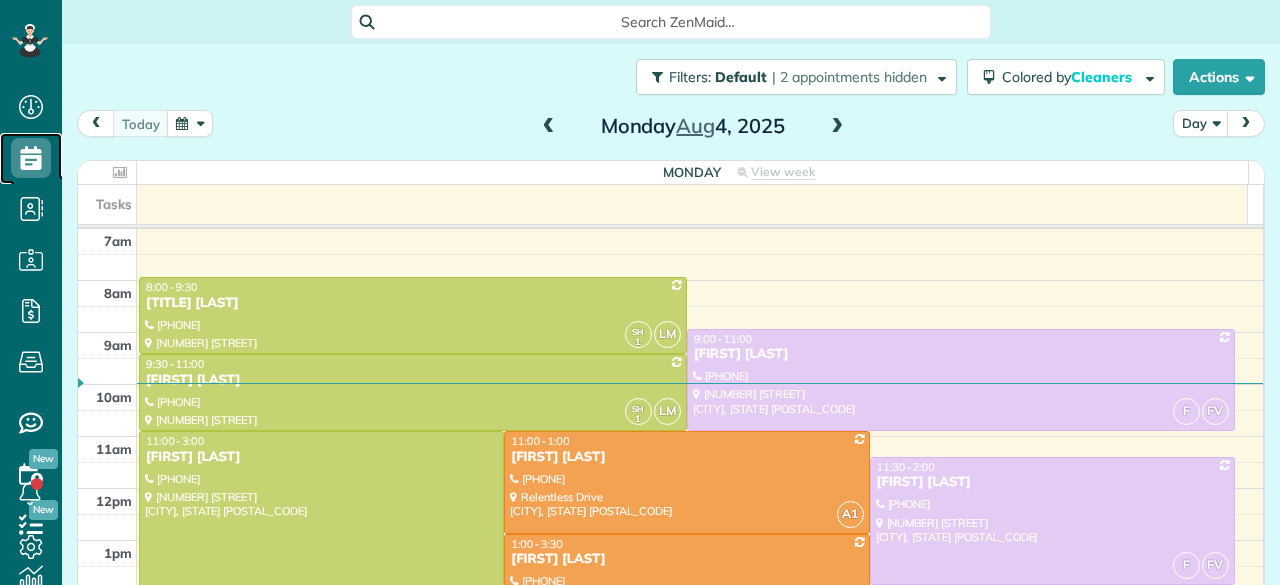 click 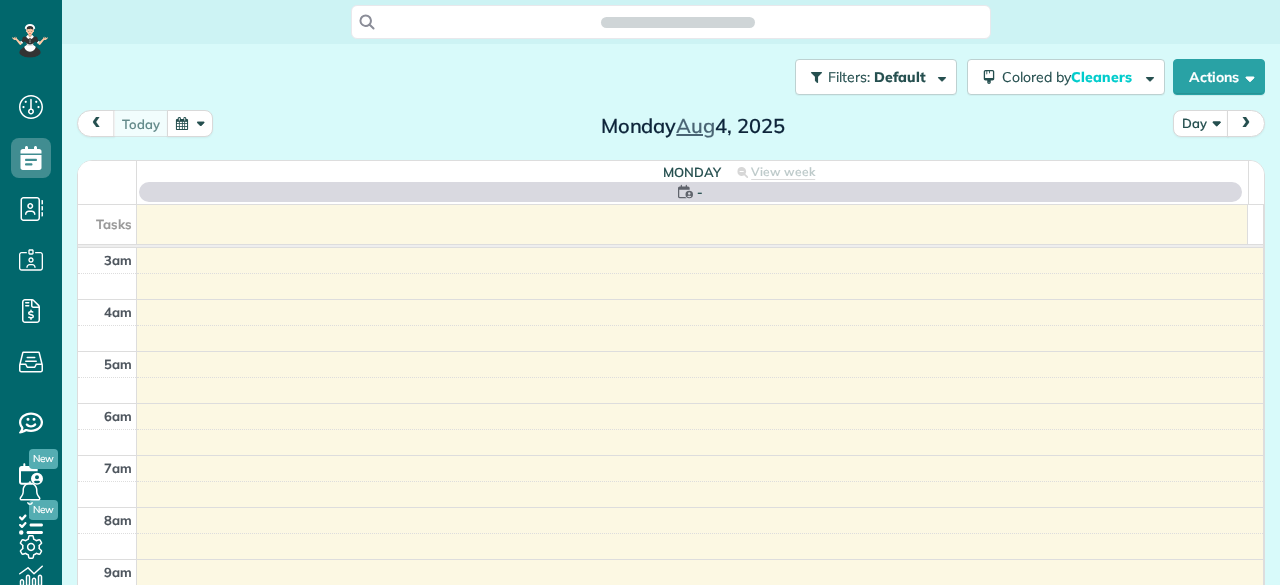 scroll, scrollTop: 0, scrollLeft: 0, axis: both 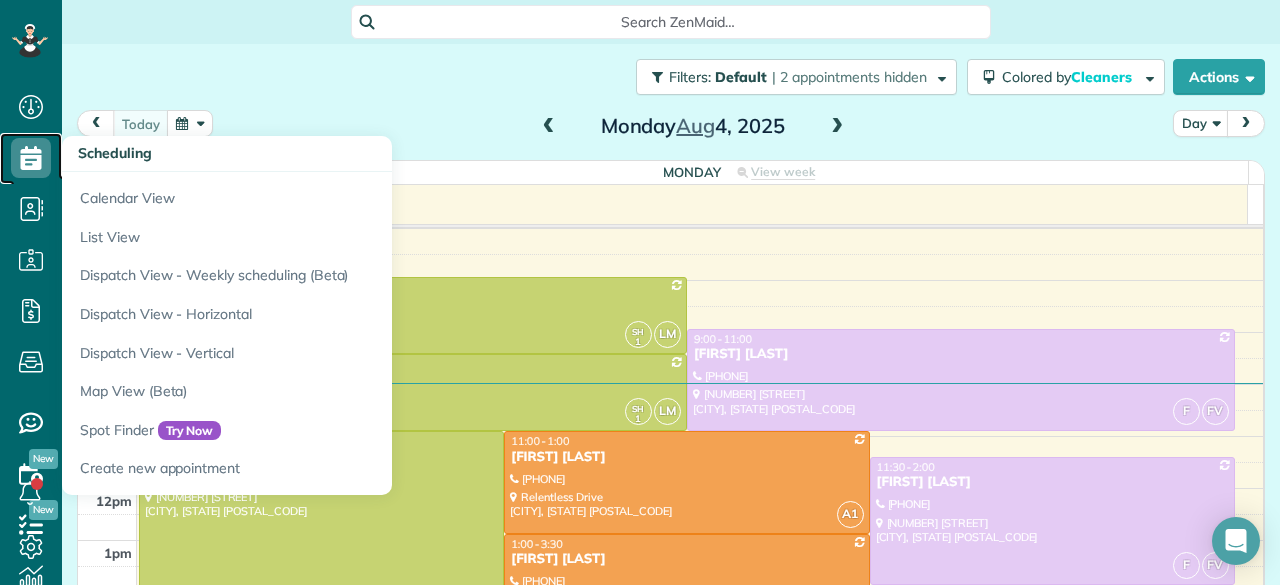 click on "Scheduling" at bounding box center (31, 178) 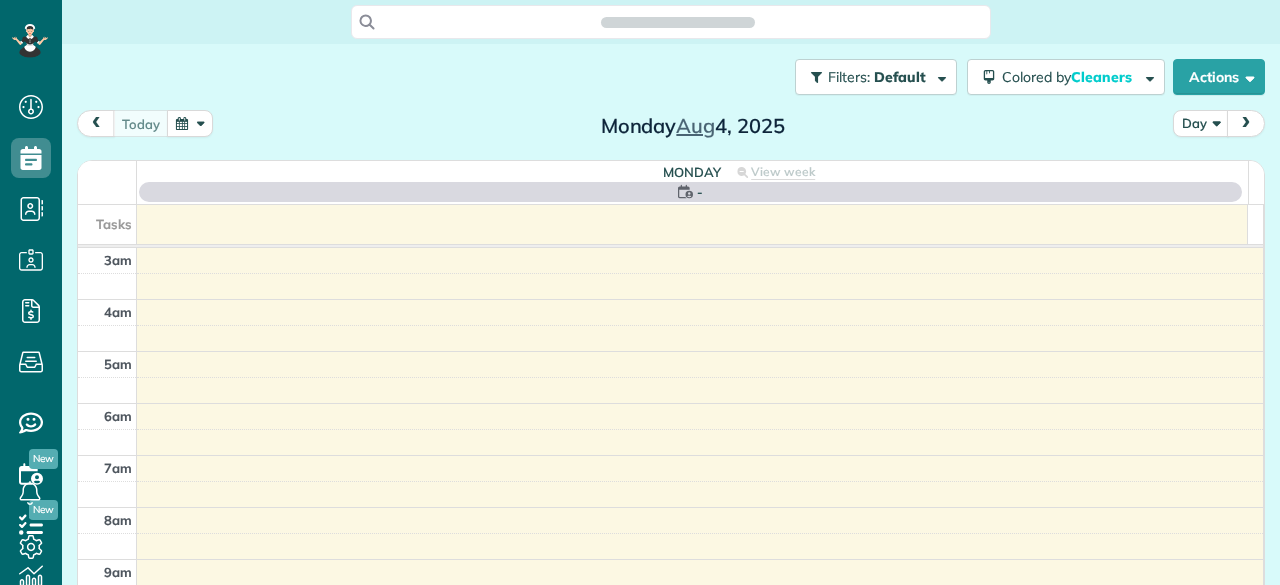 scroll, scrollTop: 0, scrollLeft: 0, axis: both 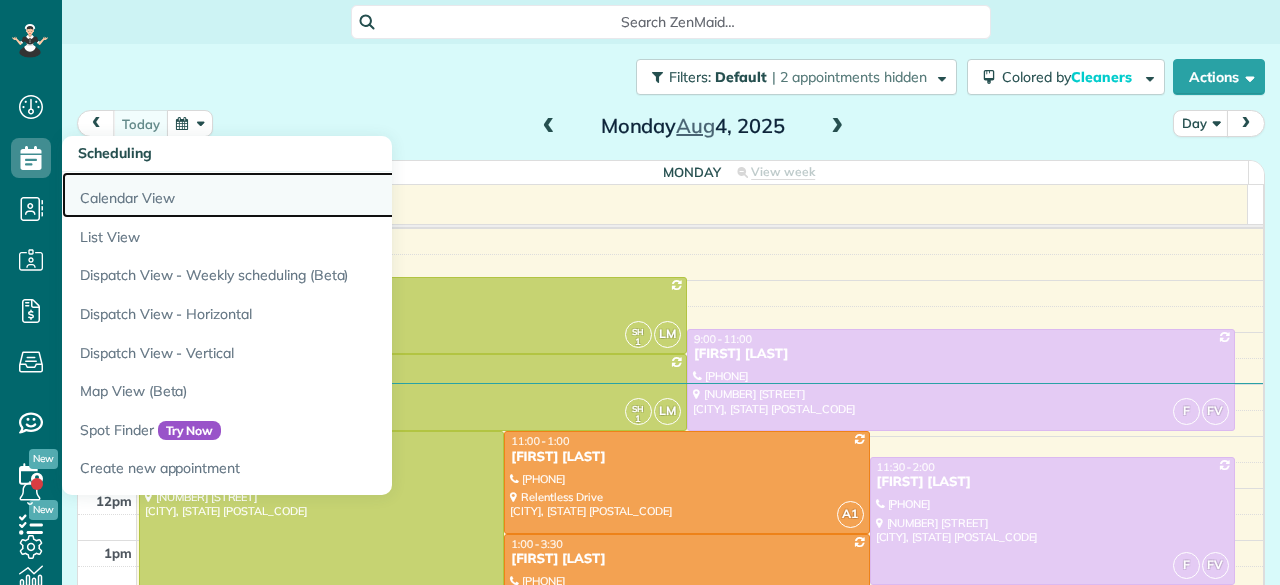 click on "Calendar View" at bounding box center (312, 195) 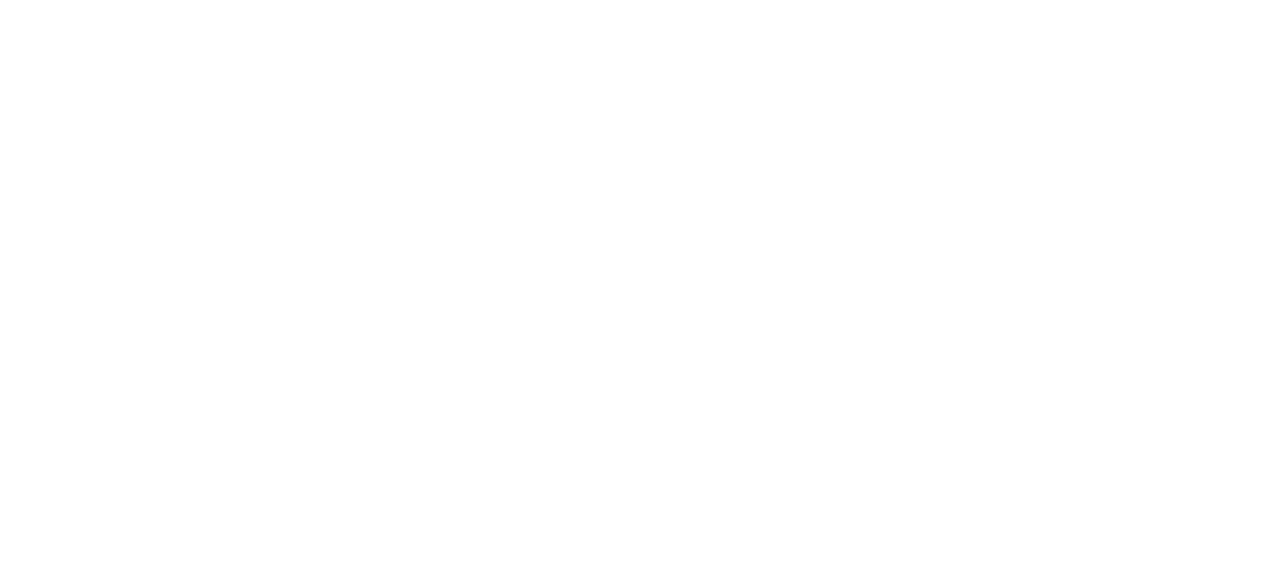 scroll, scrollTop: 0, scrollLeft: 0, axis: both 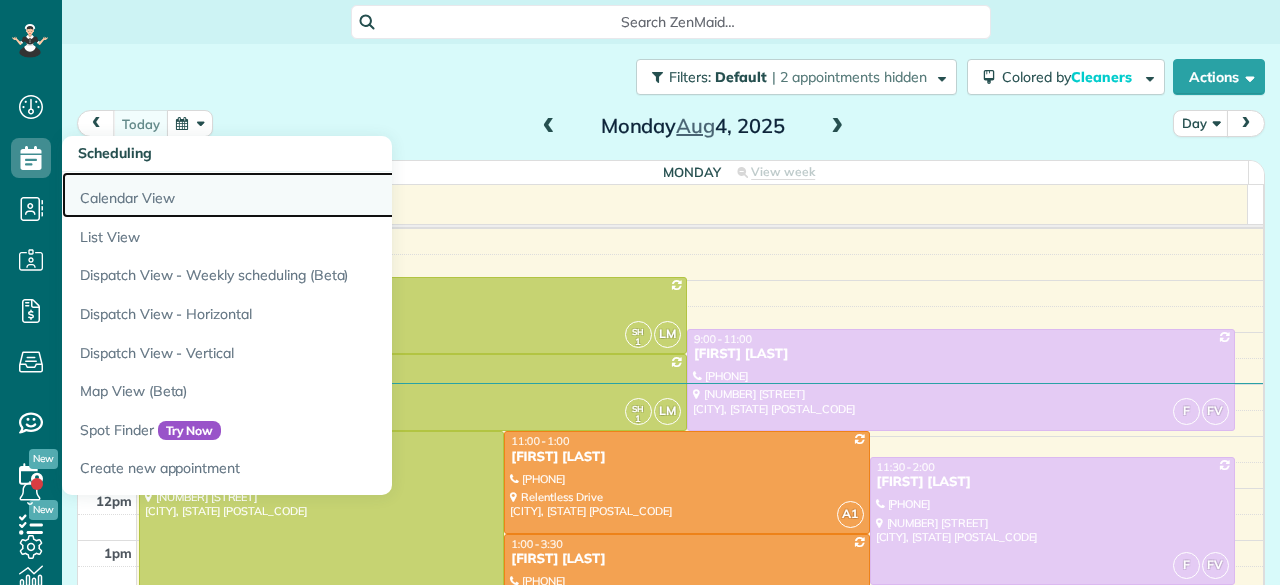 click on "Calendar View" at bounding box center [312, 195] 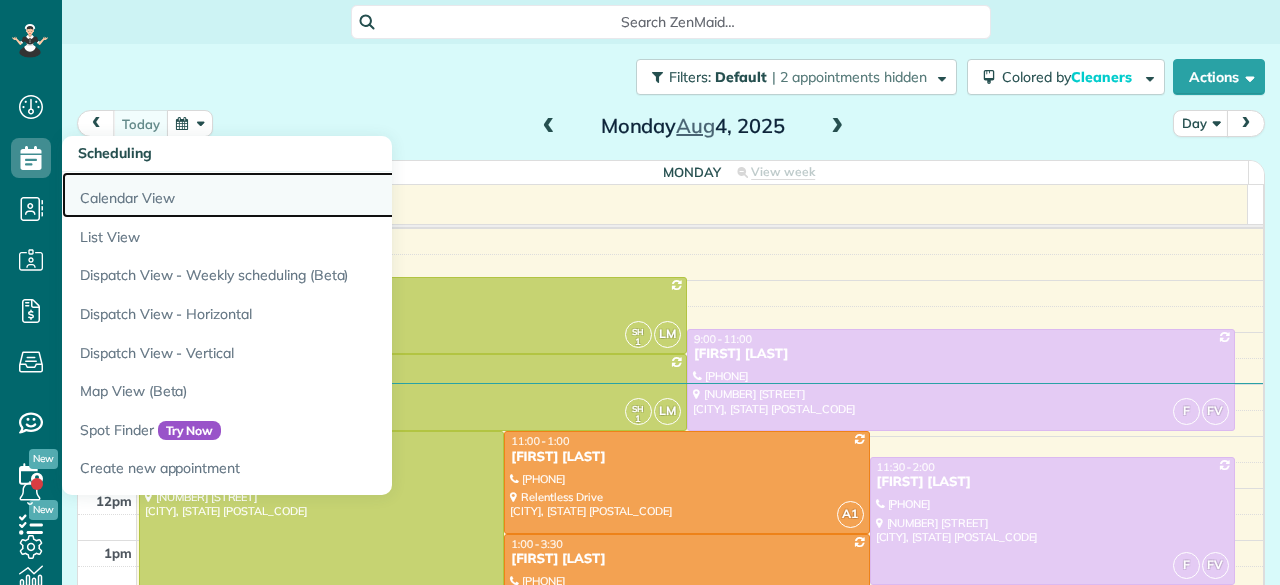 scroll, scrollTop: 307, scrollLeft: 0, axis: vertical 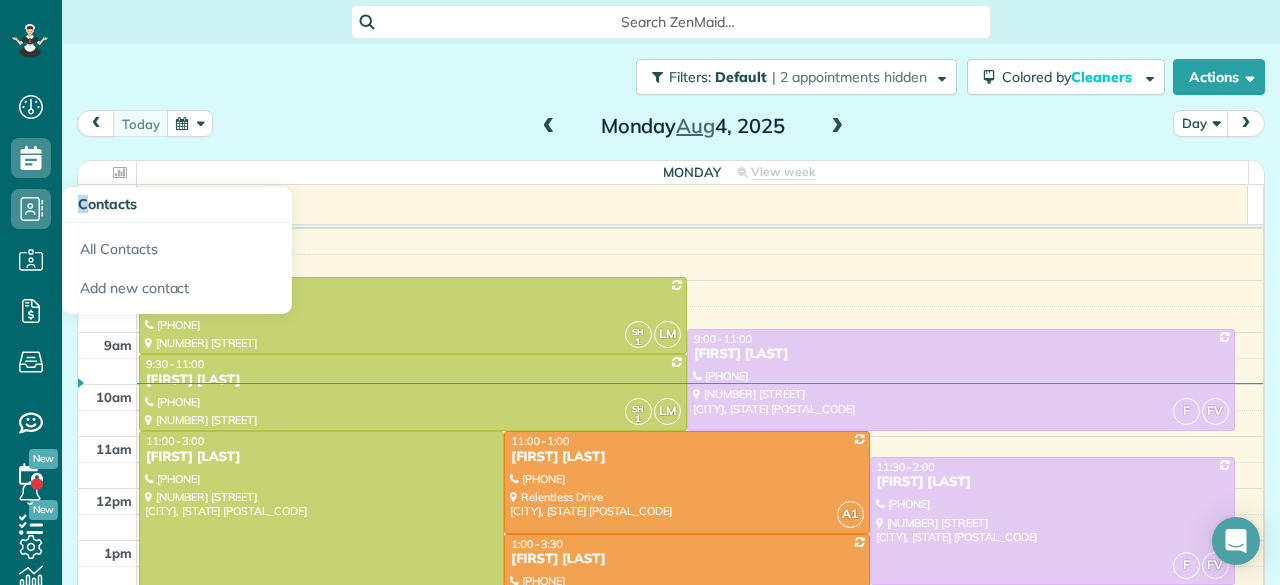 drag, startPoint x: 61, startPoint y: 184, endPoint x: 74, endPoint y: 192, distance: 15.264338 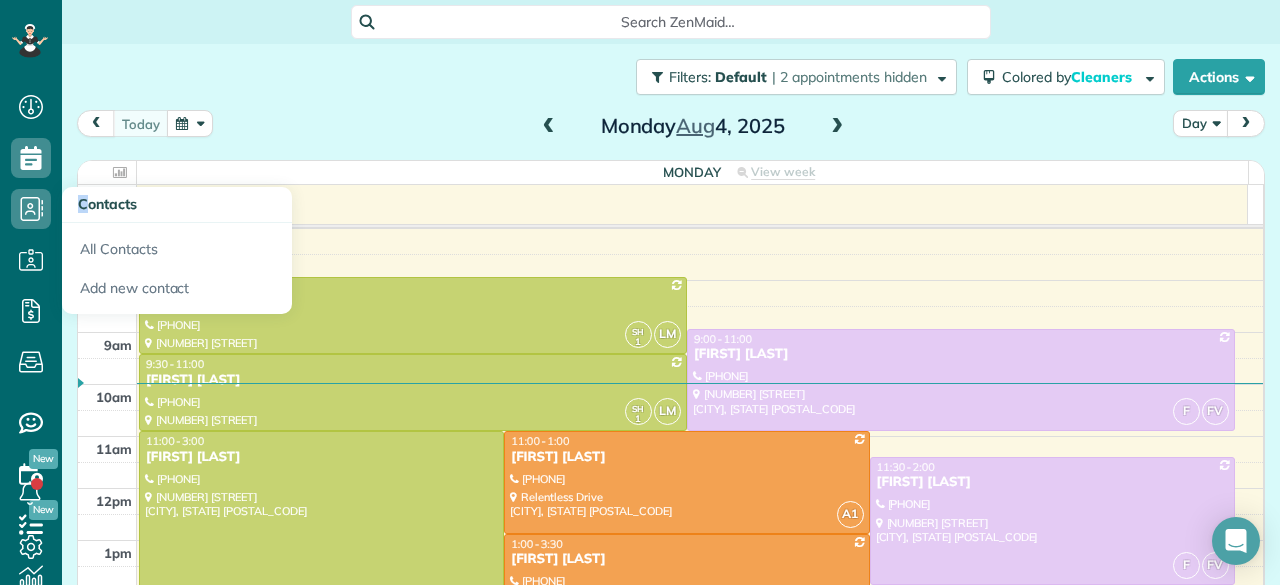 click on "Contacts" at bounding box center [177, 205] 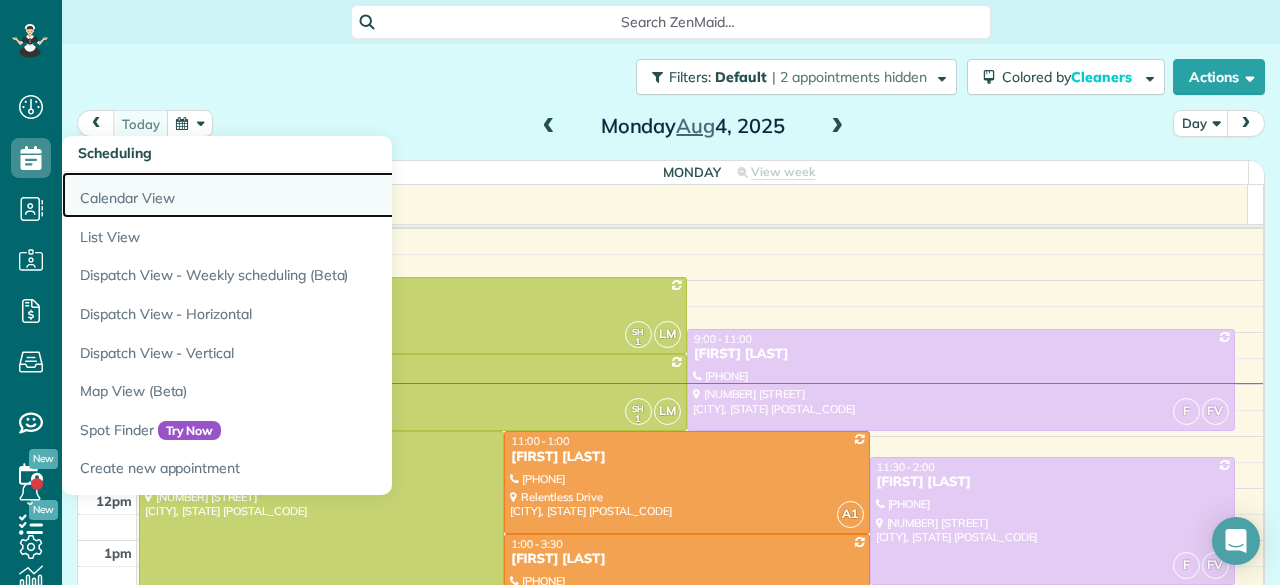 click on "Calendar View" at bounding box center (312, 195) 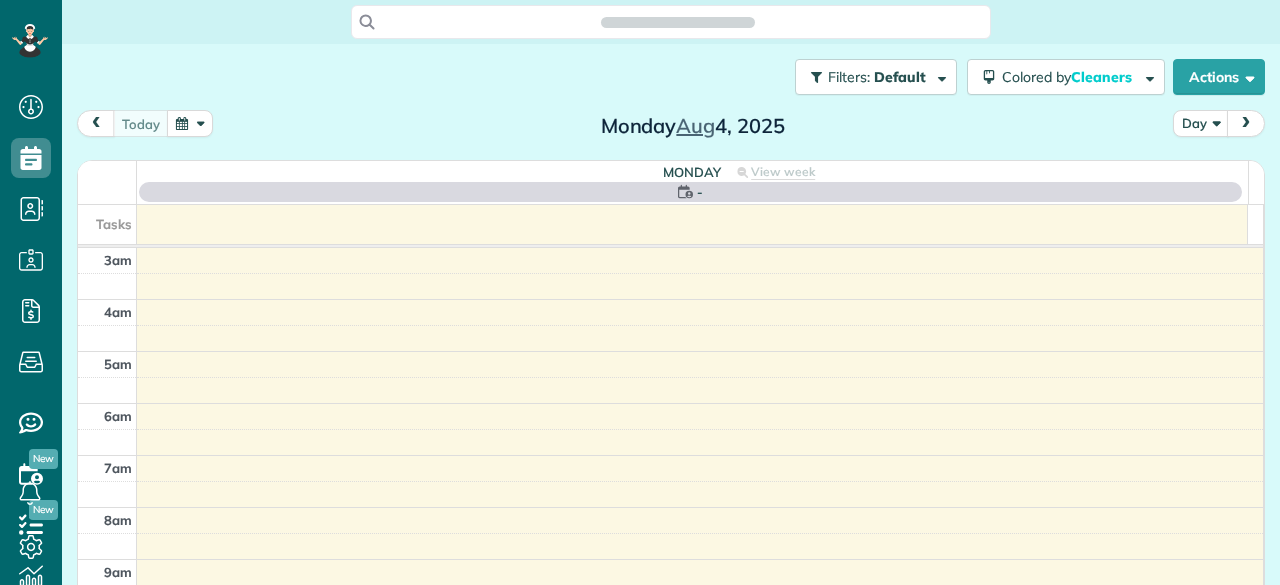 scroll, scrollTop: 0, scrollLeft: 0, axis: both 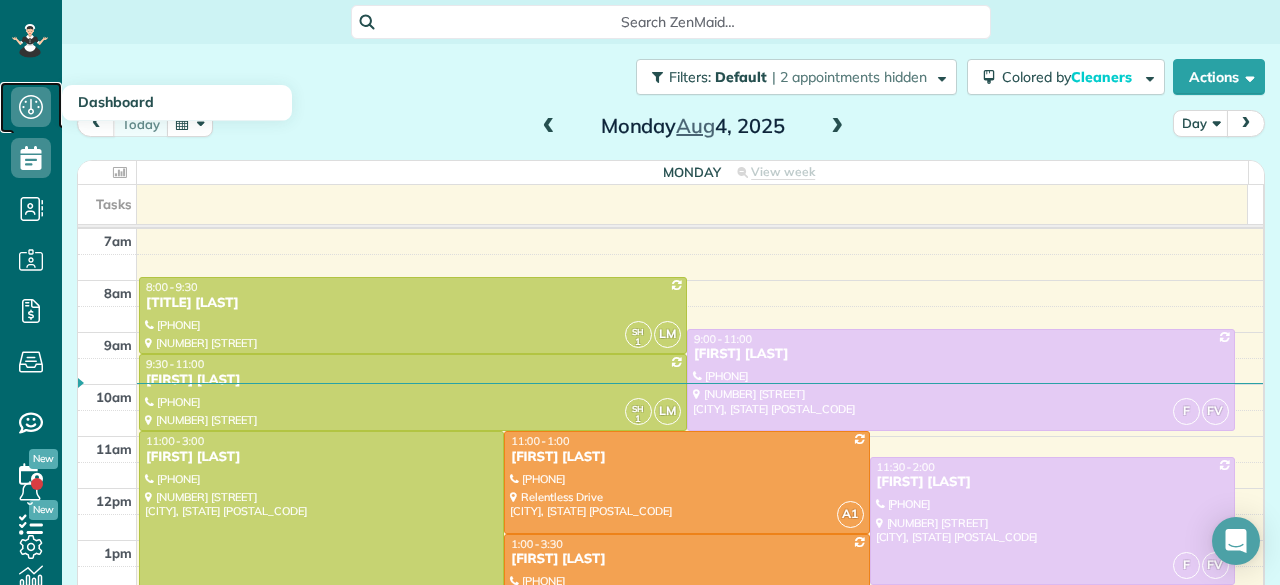 click on "Dashboard" at bounding box center (31, 107) 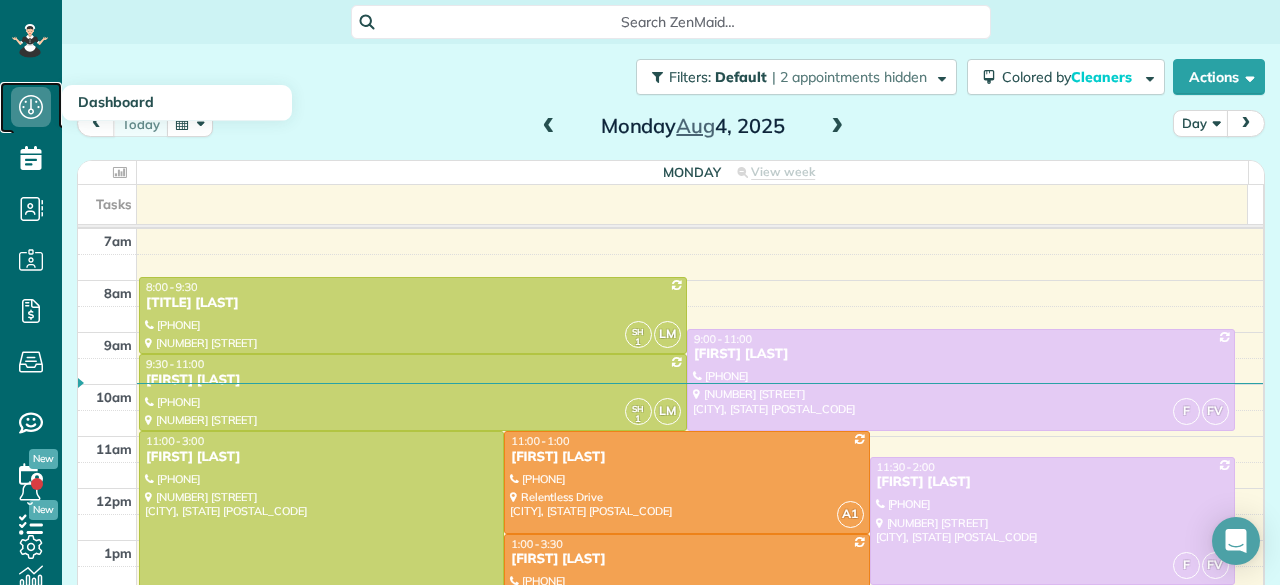 click on "Dashboard" at bounding box center (31, 107) 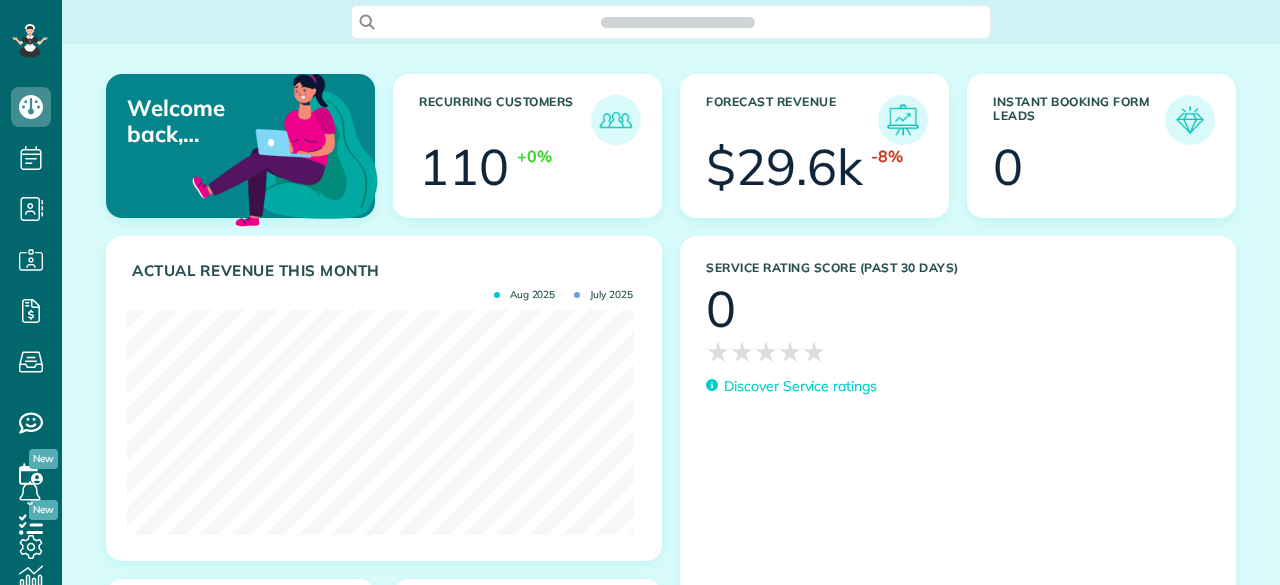 scroll, scrollTop: 0, scrollLeft: 0, axis: both 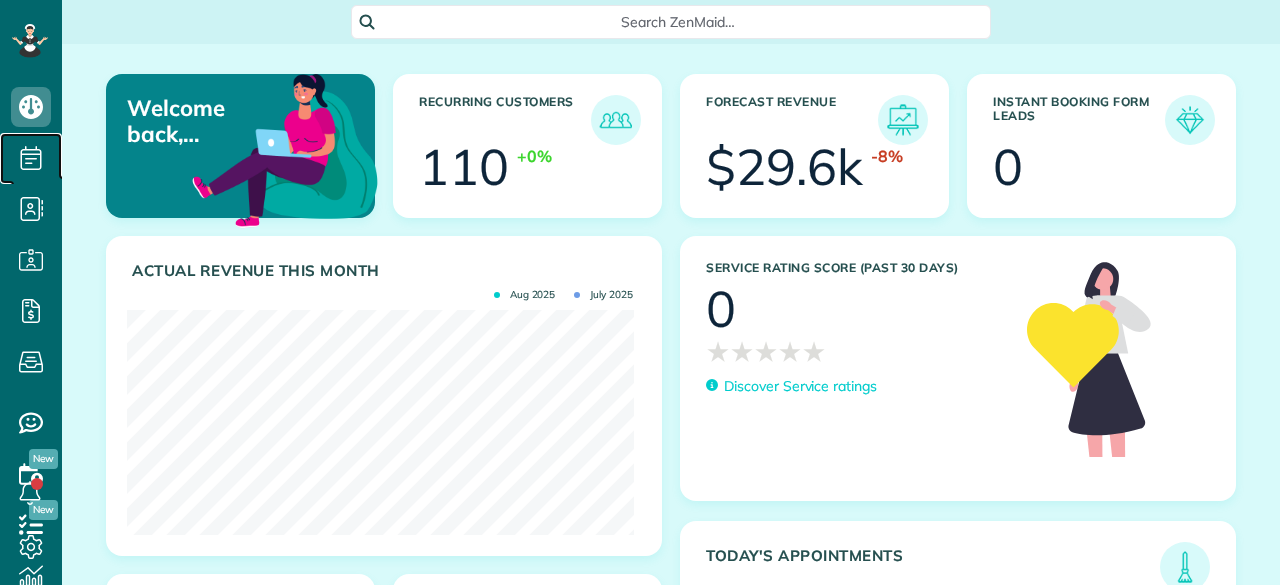 click 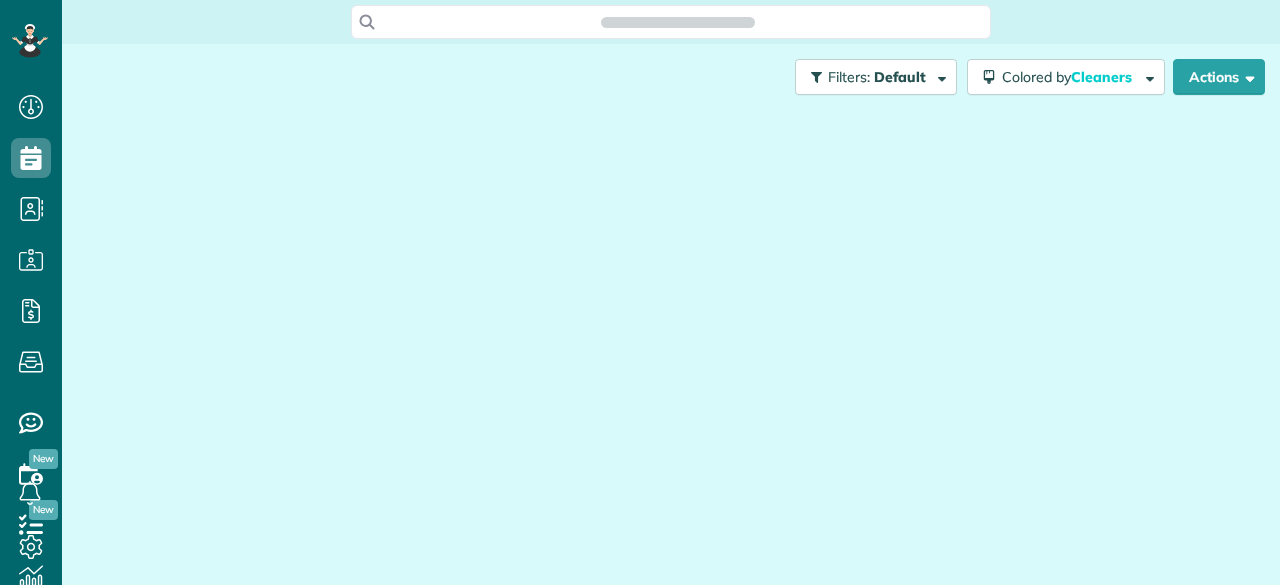 scroll, scrollTop: 0, scrollLeft: 0, axis: both 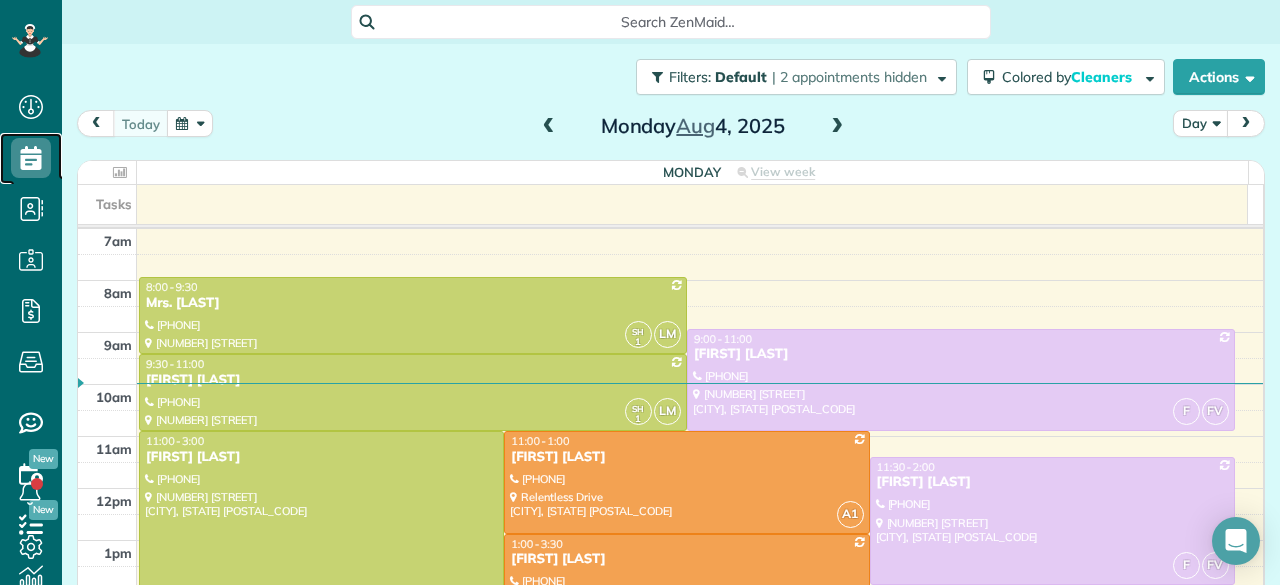 drag, startPoint x: 0, startPoint y: 0, endPoint x: 47, endPoint y: 166, distance: 172.52536 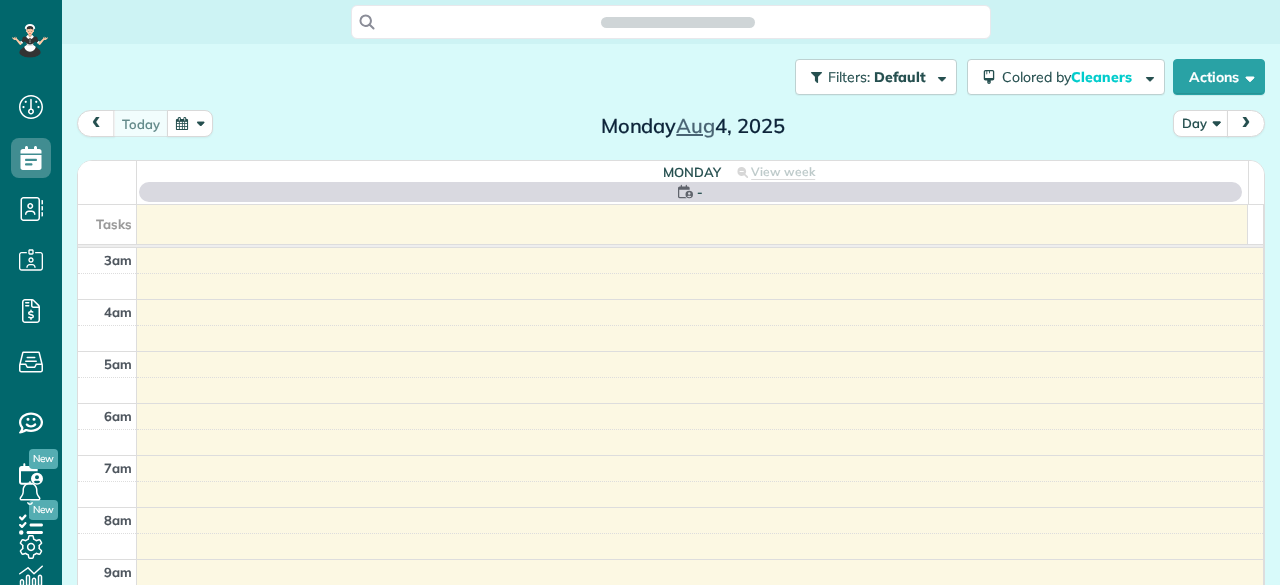 click on "Scheduling" at bounding box center (31, 158) 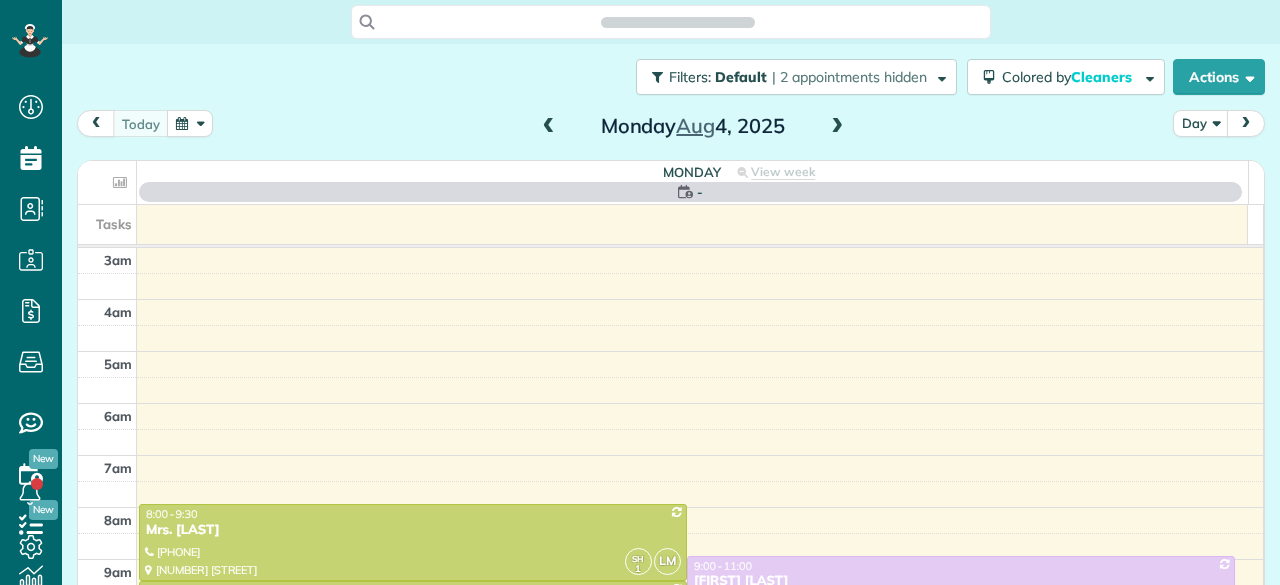 scroll, scrollTop: 585, scrollLeft: 62, axis: both 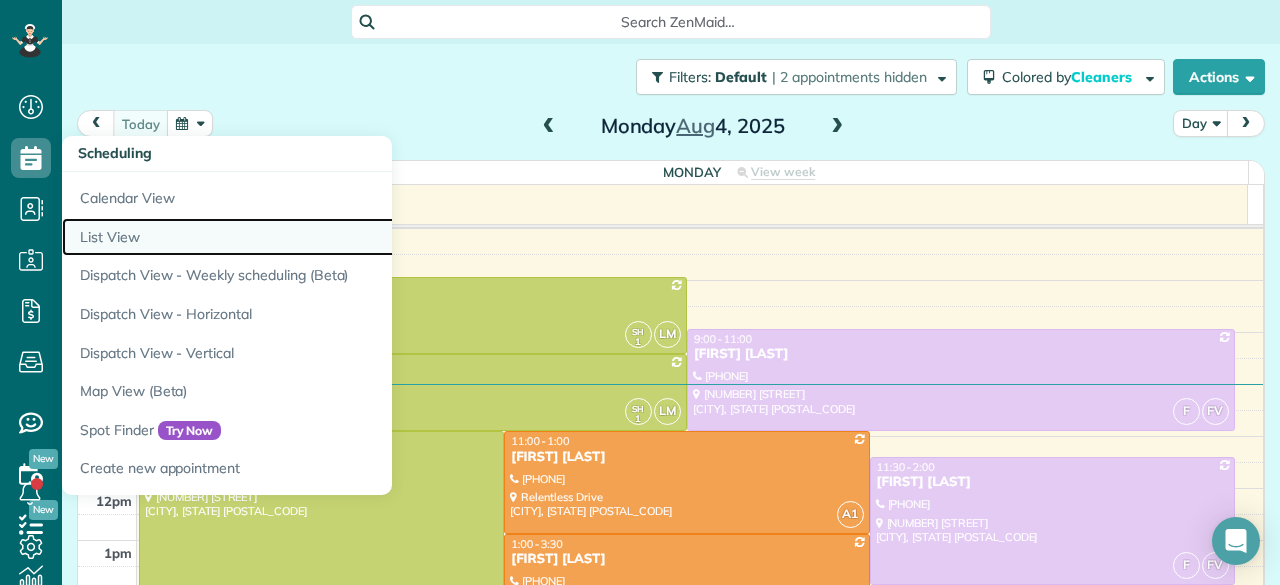 click on "List View" at bounding box center (312, 237) 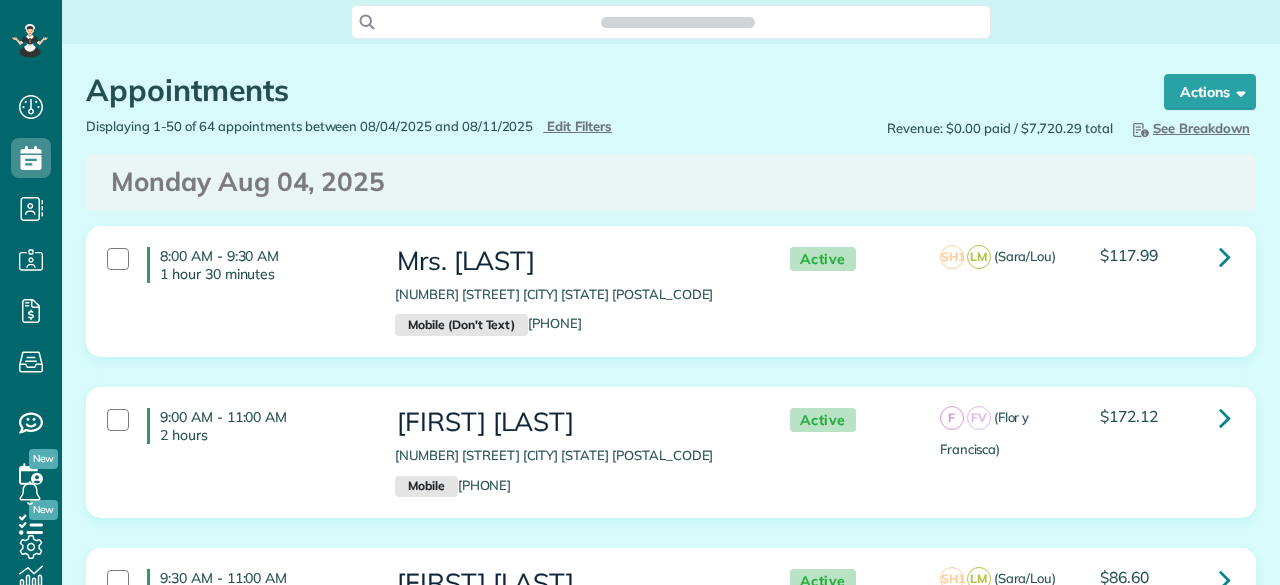 scroll, scrollTop: 0, scrollLeft: 0, axis: both 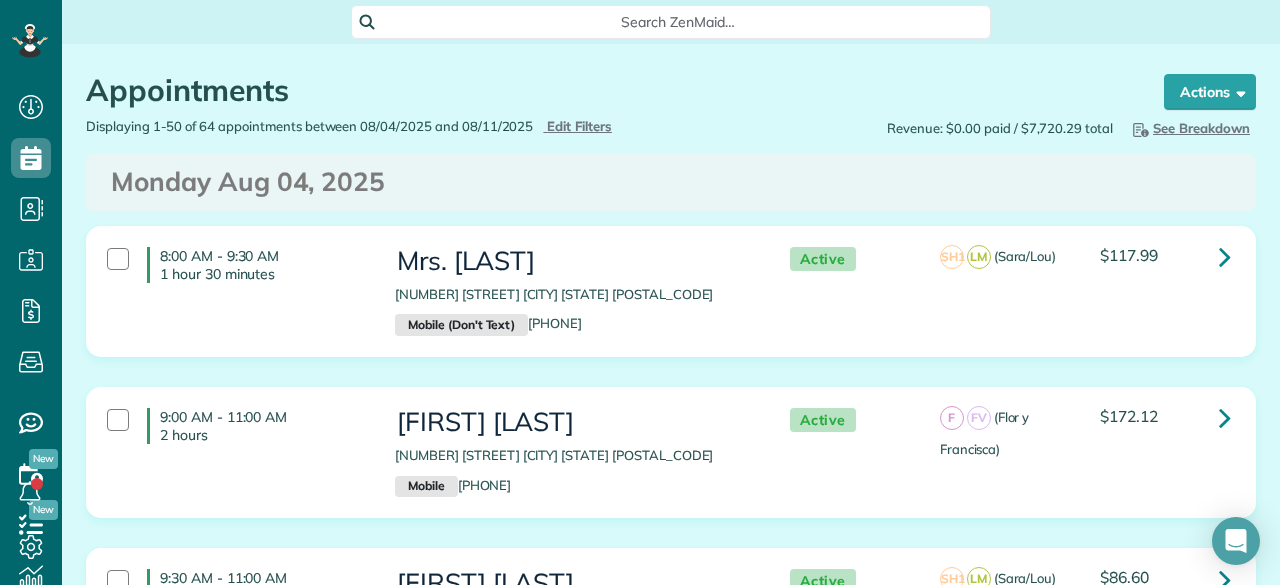 drag, startPoint x: 564, startPoint y: 187, endPoint x: 556, endPoint y: 123, distance: 64.49806 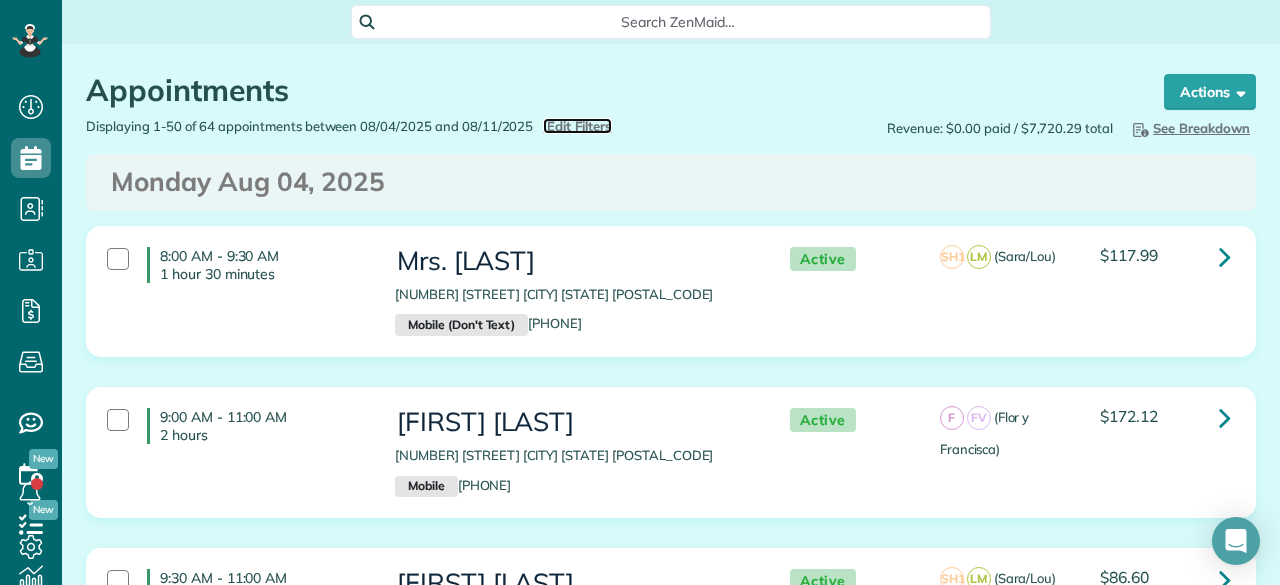 click on "Edit Filters" at bounding box center [579, 126] 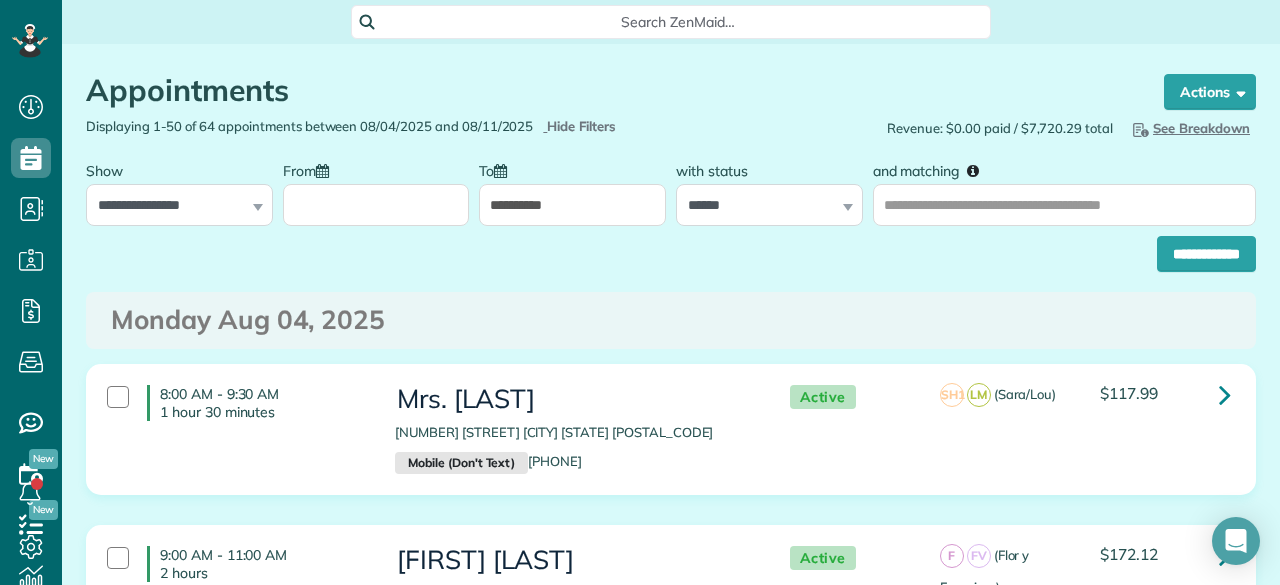 click on "Revenue: $0.00 paid / $7,720.29 total
Hide Breakdown
See Breakdown
Total Revenue
$7,720.29
64 Appts.
Active Appointments
$8,746.57
64 Appts.
Unpaid Appointments
$8,746.57
64 Appts.
Assigned Appointments
$11,255.14
58 Appts.
Unassigned Appointments
$710.00
6 Appts.
Active / Assigned Cleaners
9 Cleaners" at bounding box center (971, 128) 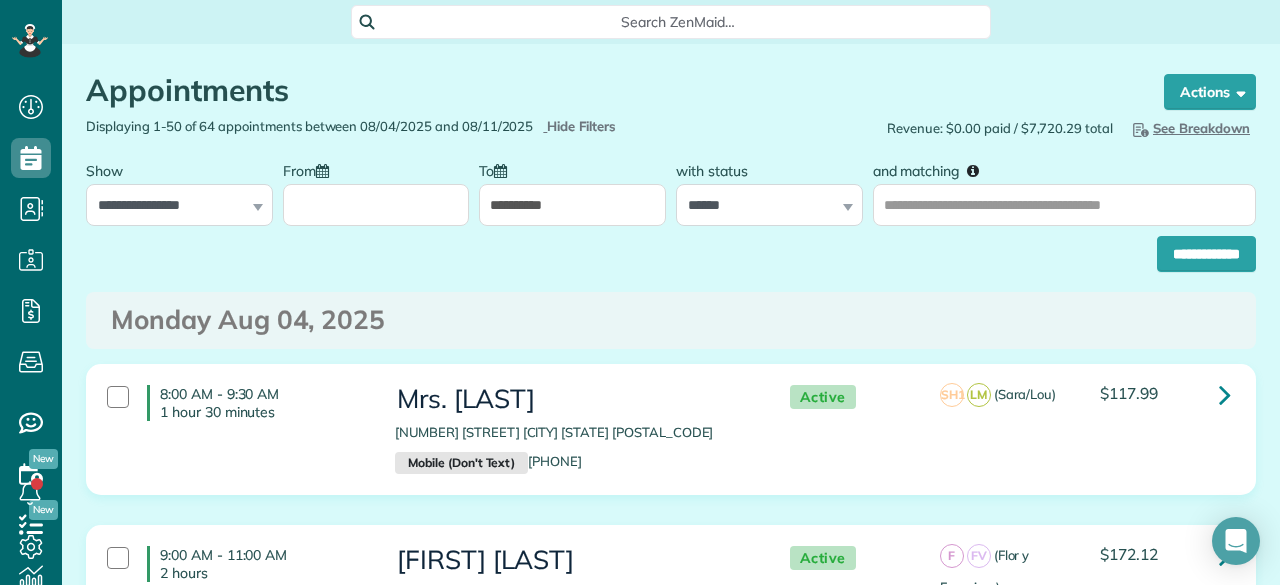 click on "Appointments" at bounding box center (606, 90) 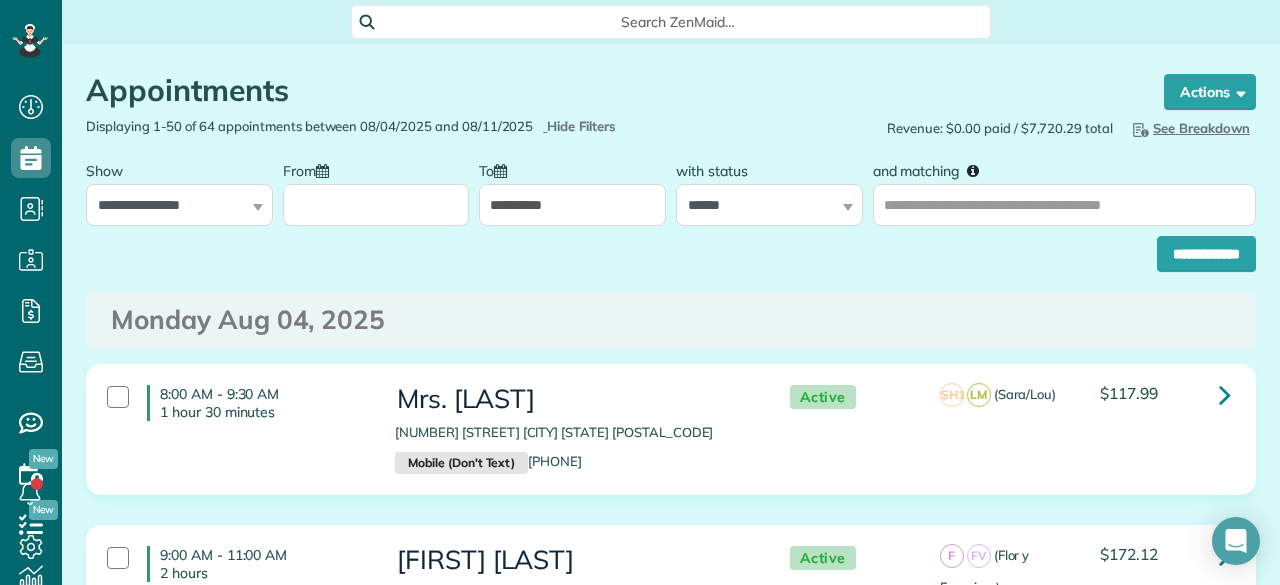 click on "From" at bounding box center [376, 205] 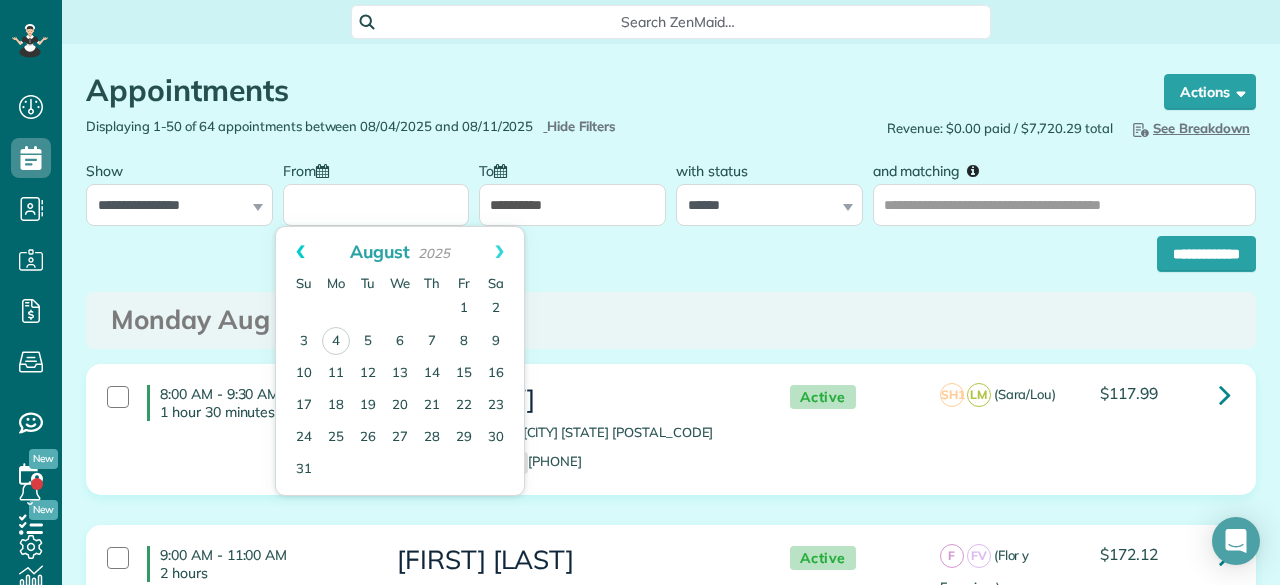 click on "Prev" at bounding box center [300, 252] 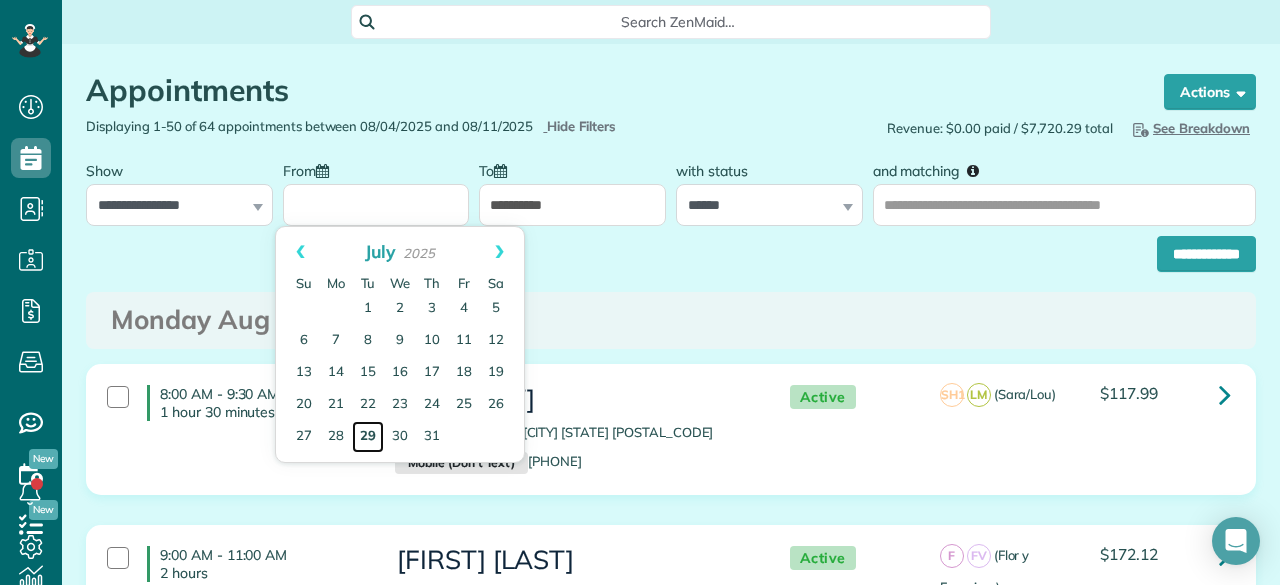 click on "29" at bounding box center [368, 437] 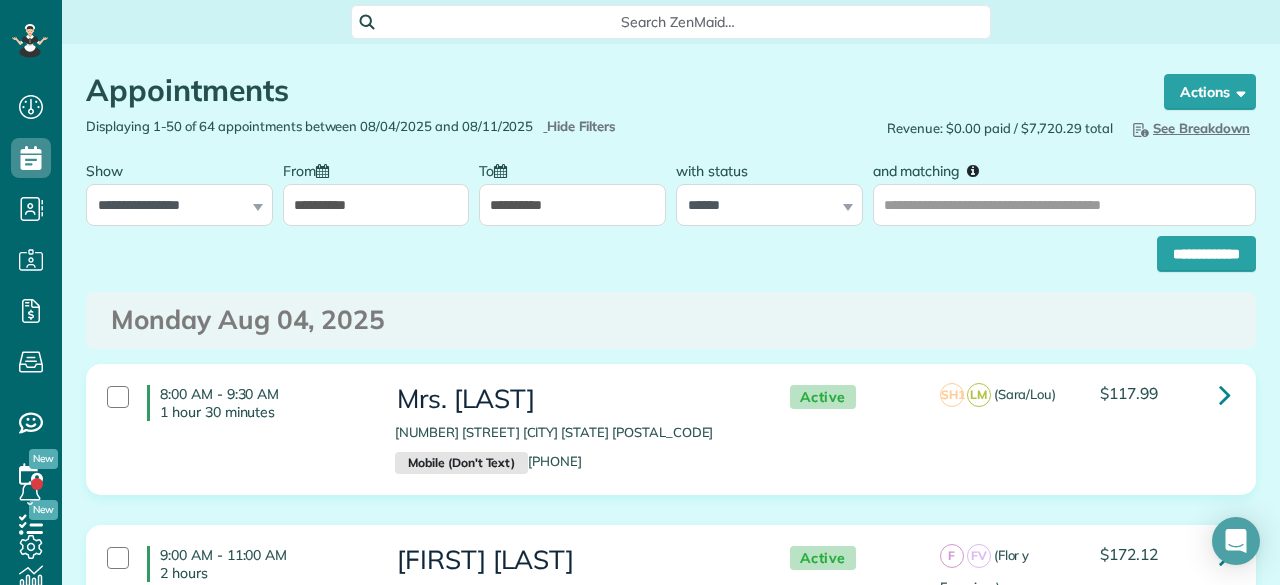 click on "**********" at bounding box center [671, 249] 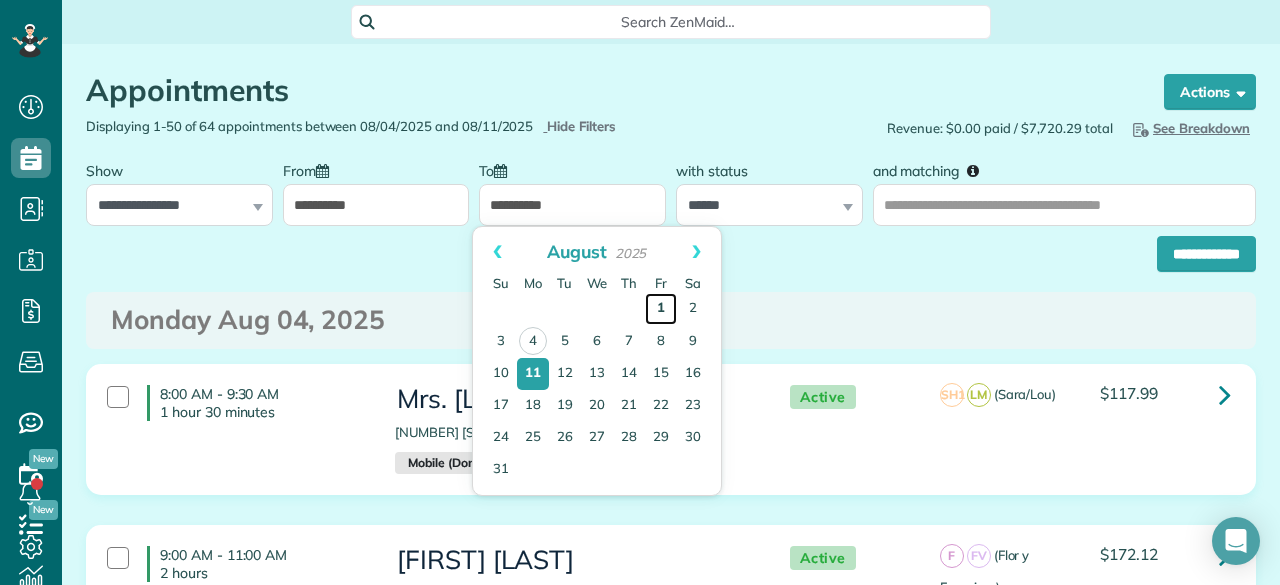 click on "1" at bounding box center [661, 309] 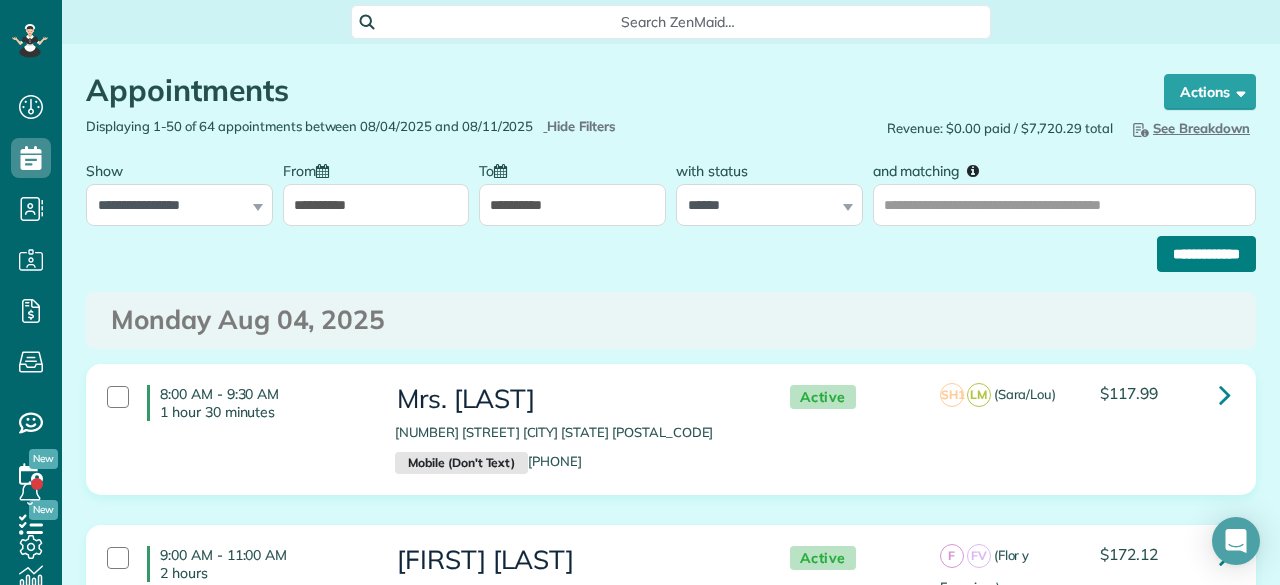 click on "**********" at bounding box center (1206, 254) 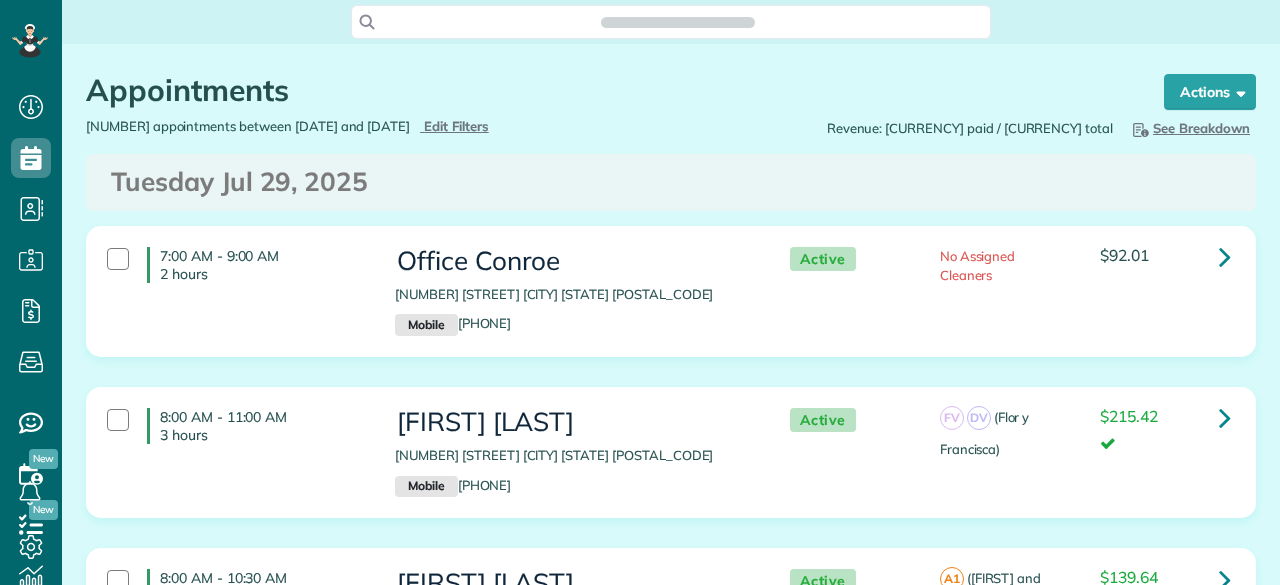 scroll, scrollTop: 0, scrollLeft: 0, axis: both 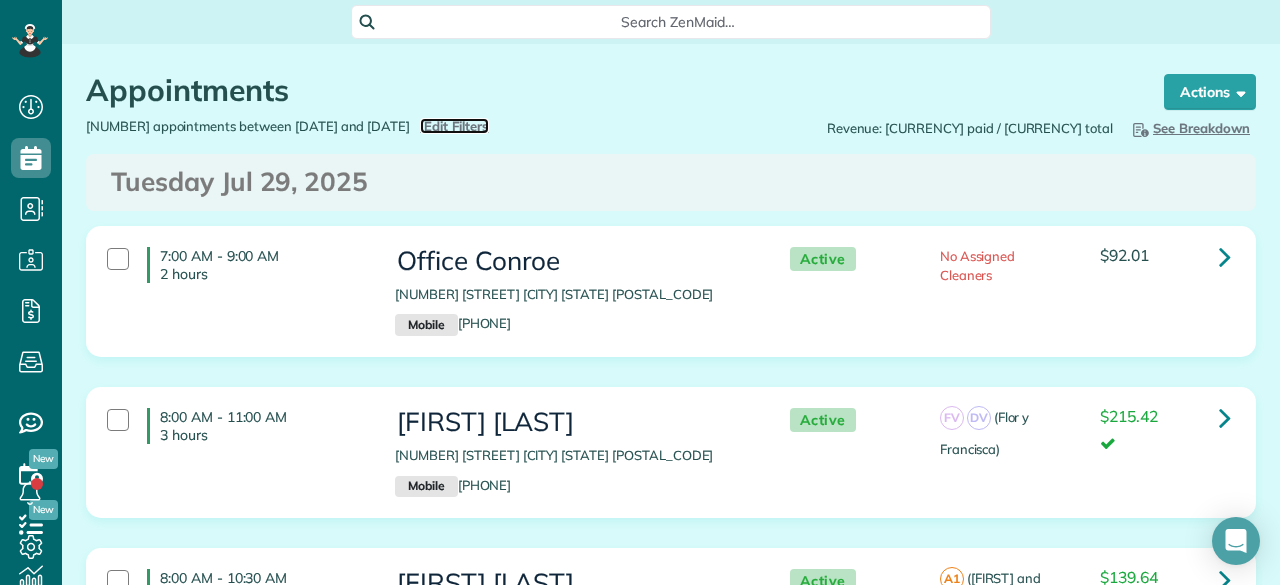 click on "Edit Filters" at bounding box center [456, 126] 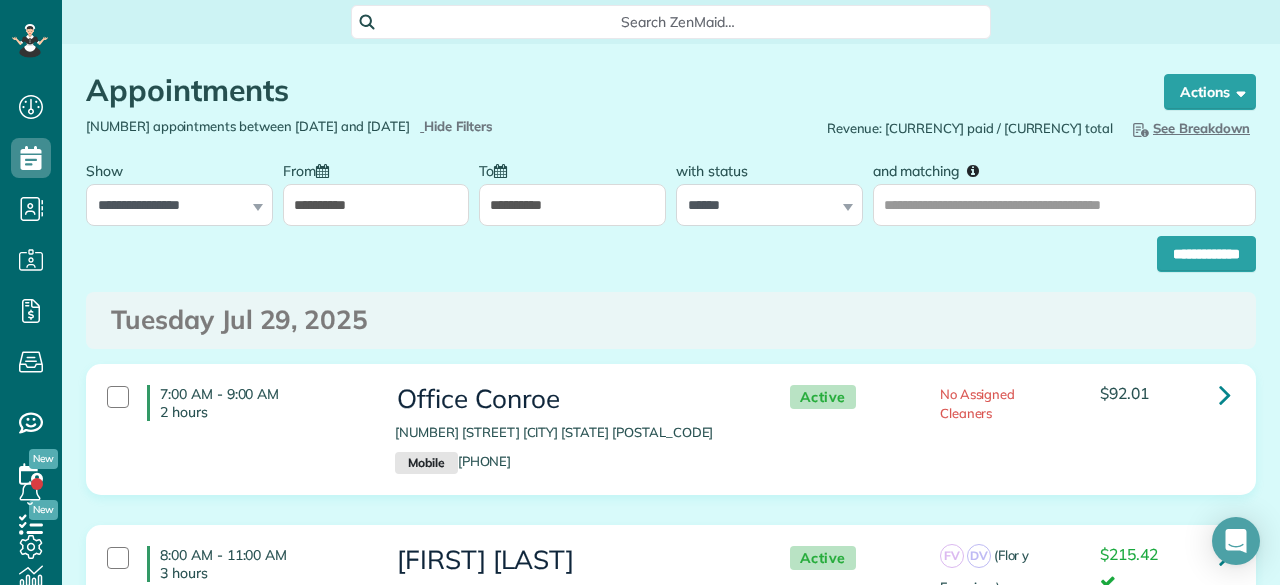 click on "**********" at bounding box center (376, 205) 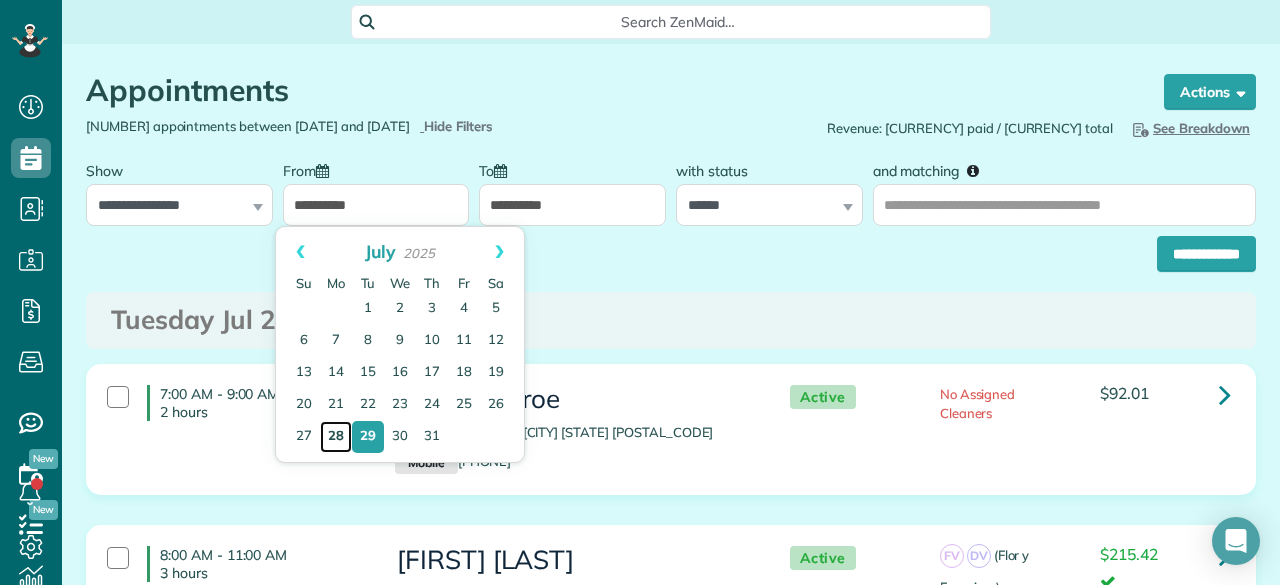 click on "28" at bounding box center (336, 437) 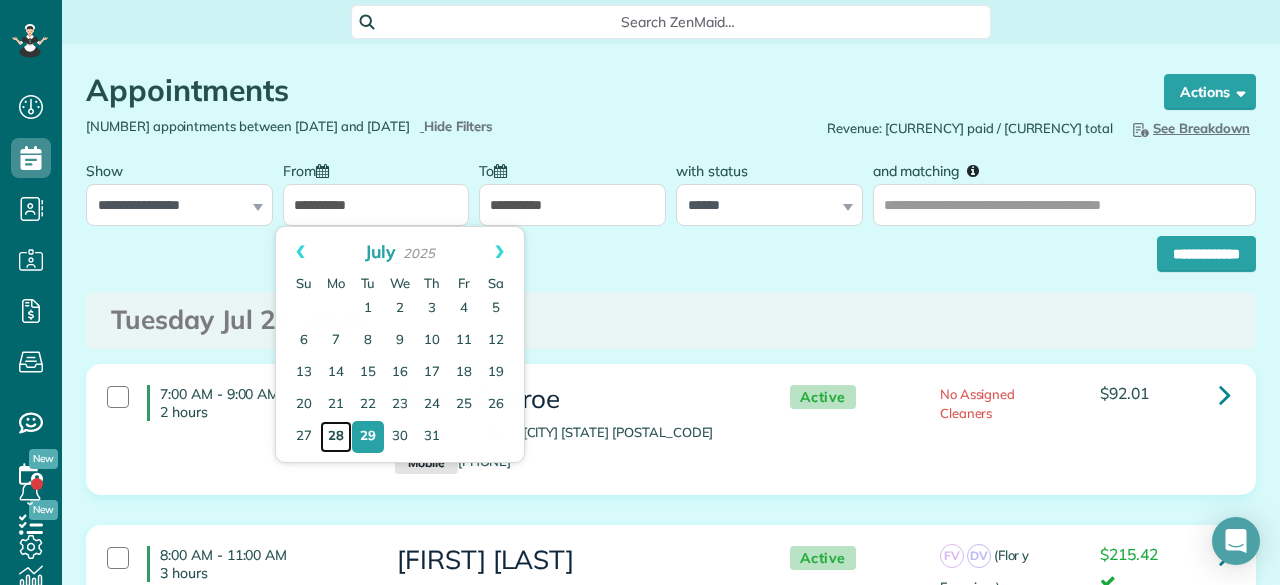 type on "**********" 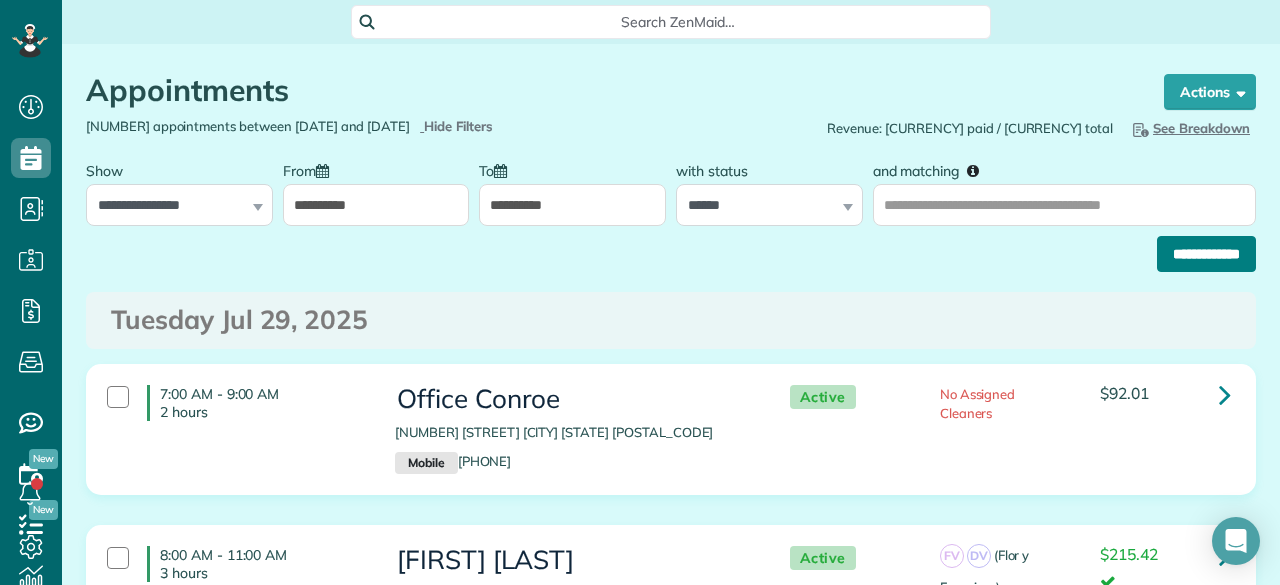 click on "**********" at bounding box center [1206, 254] 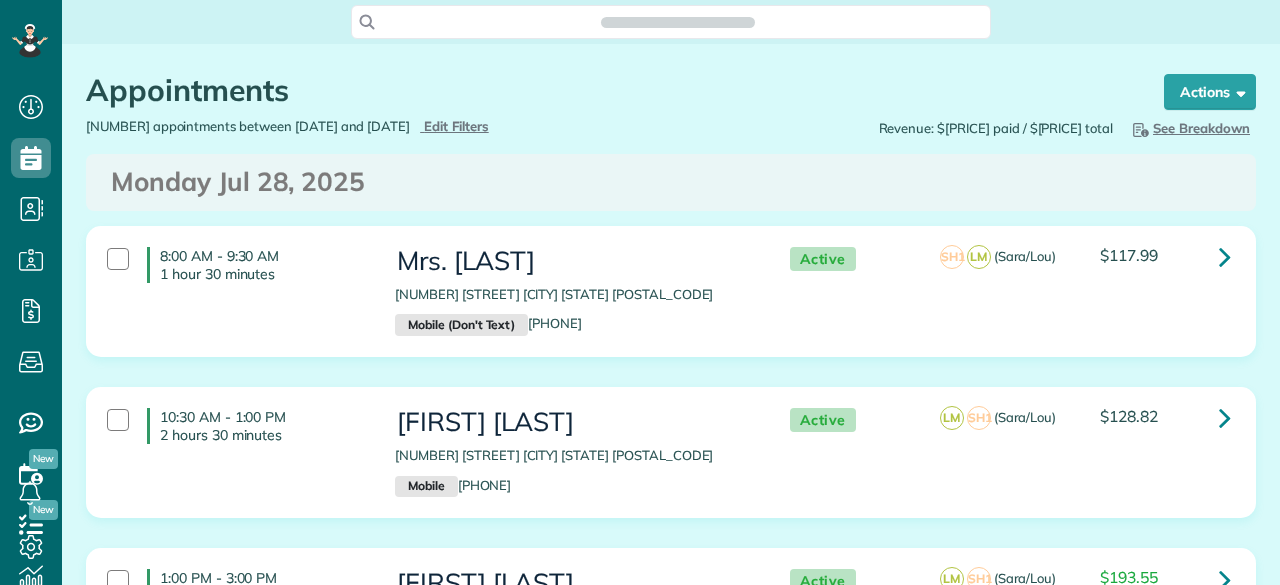 scroll, scrollTop: 0, scrollLeft: 0, axis: both 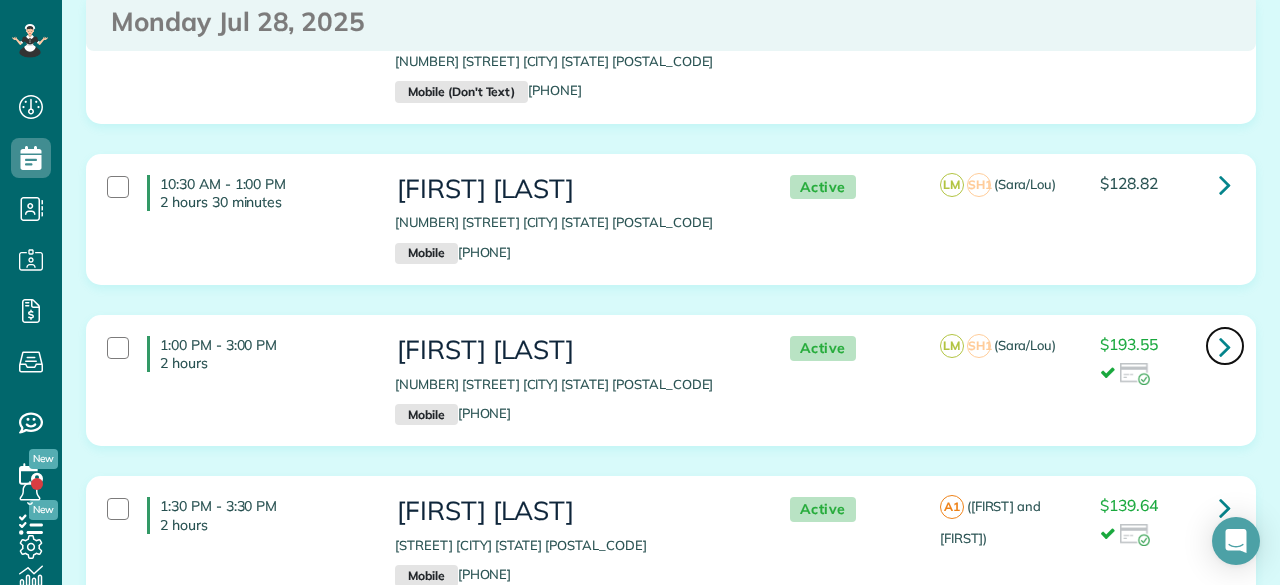 click at bounding box center [1225, 346] 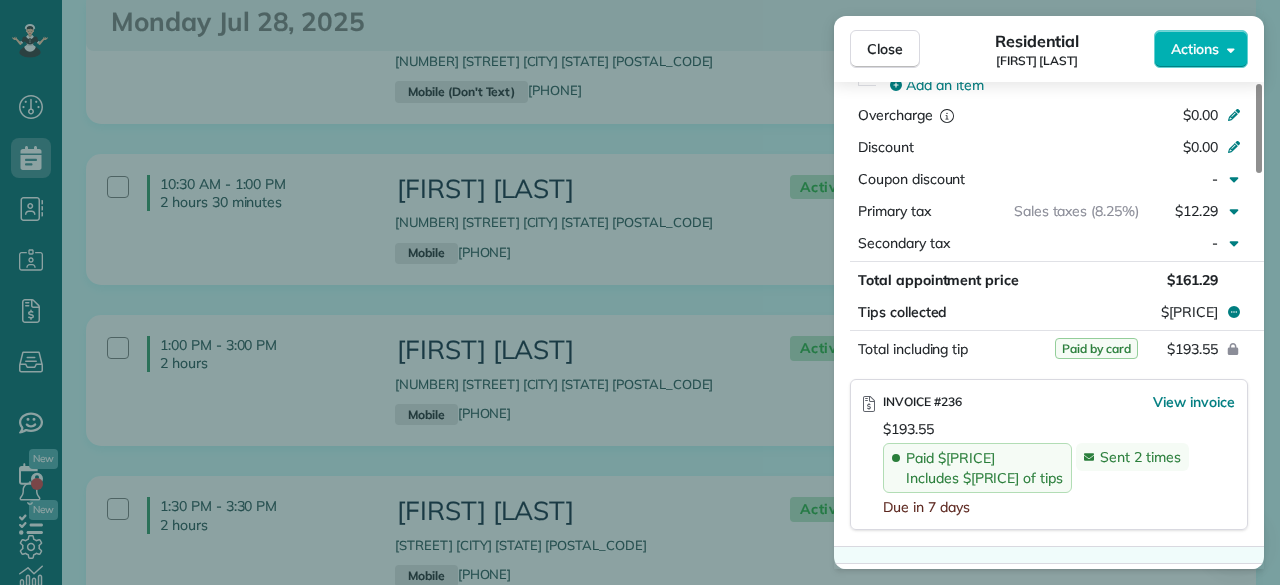 scroll, scrollTop: 1078, scrollLeft: 0, axis: vertical 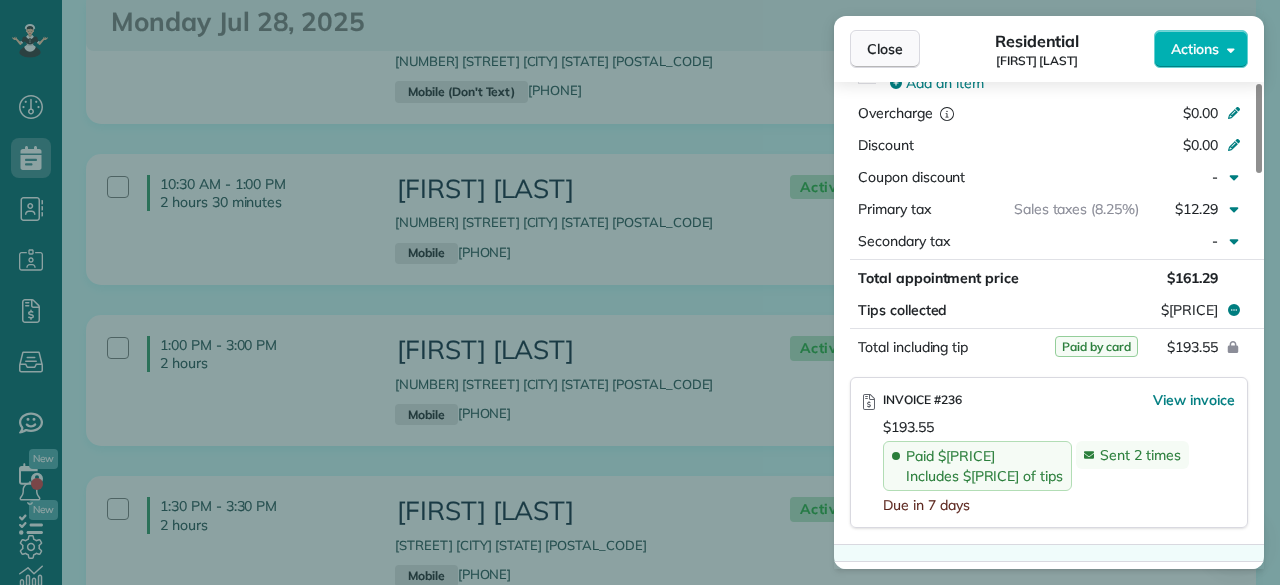click on "Close" at bounding box center [885, 49] 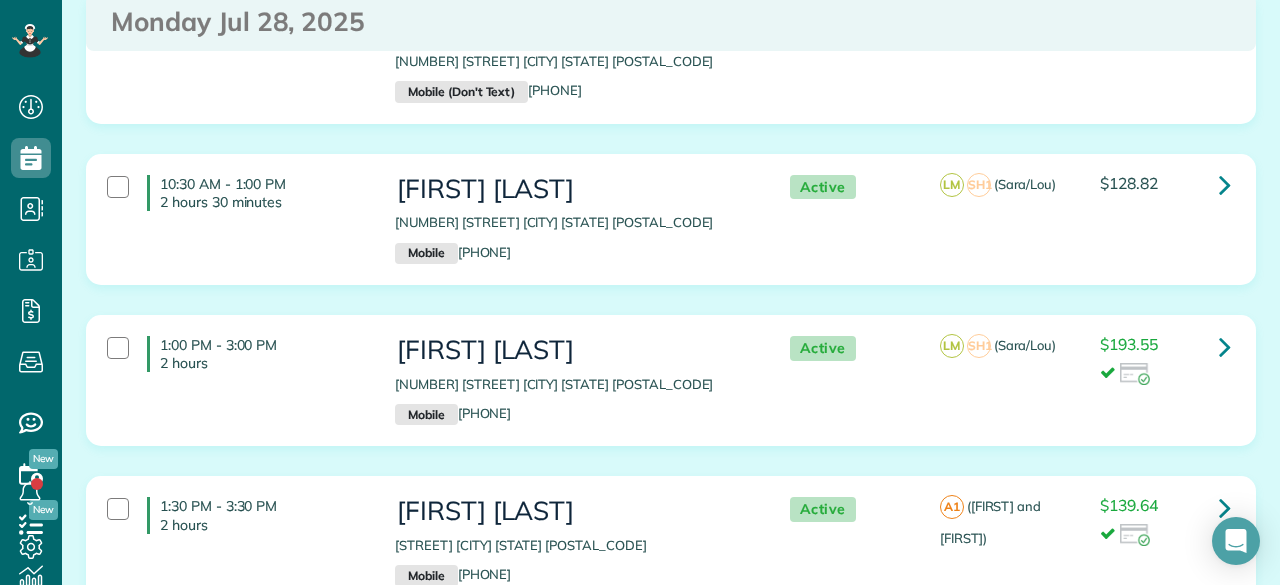 scroll, scrollTop: 0, scrollLeft: 0, axis: both 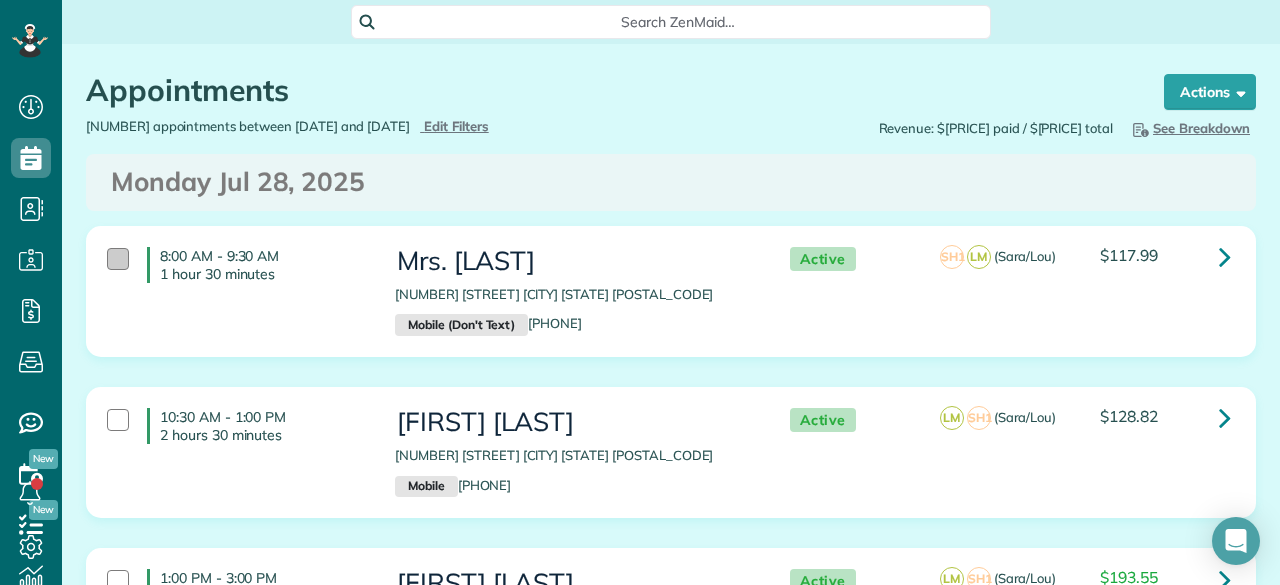 click at bounding box center [118, 259] 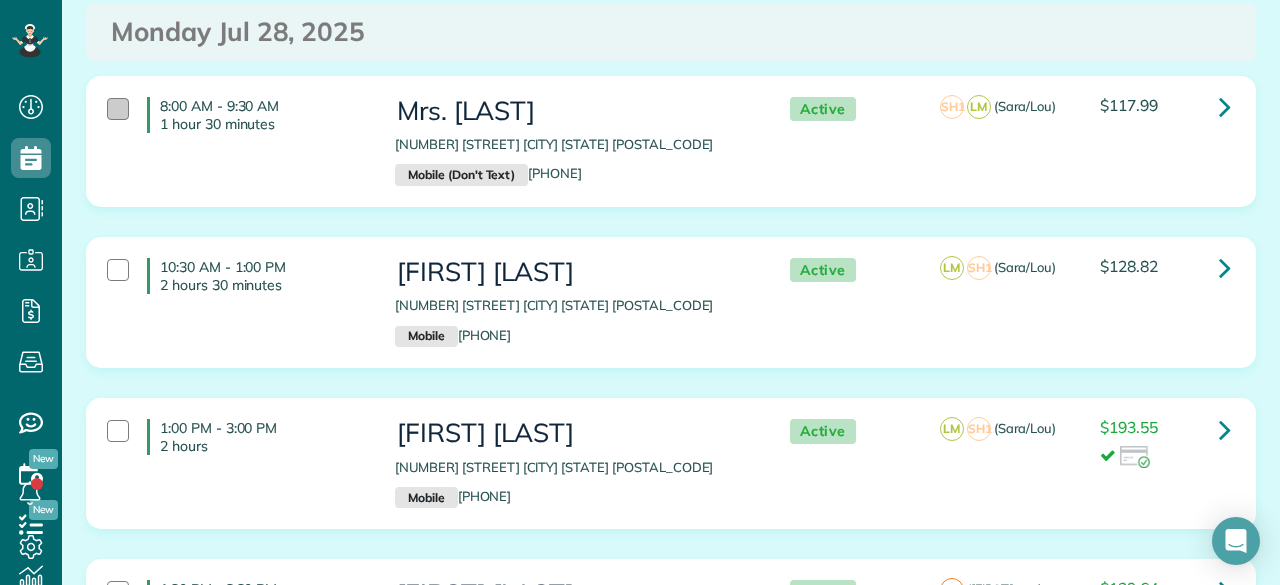 scroll, scrollTop: 0, scrollLeft: 0, axis: both 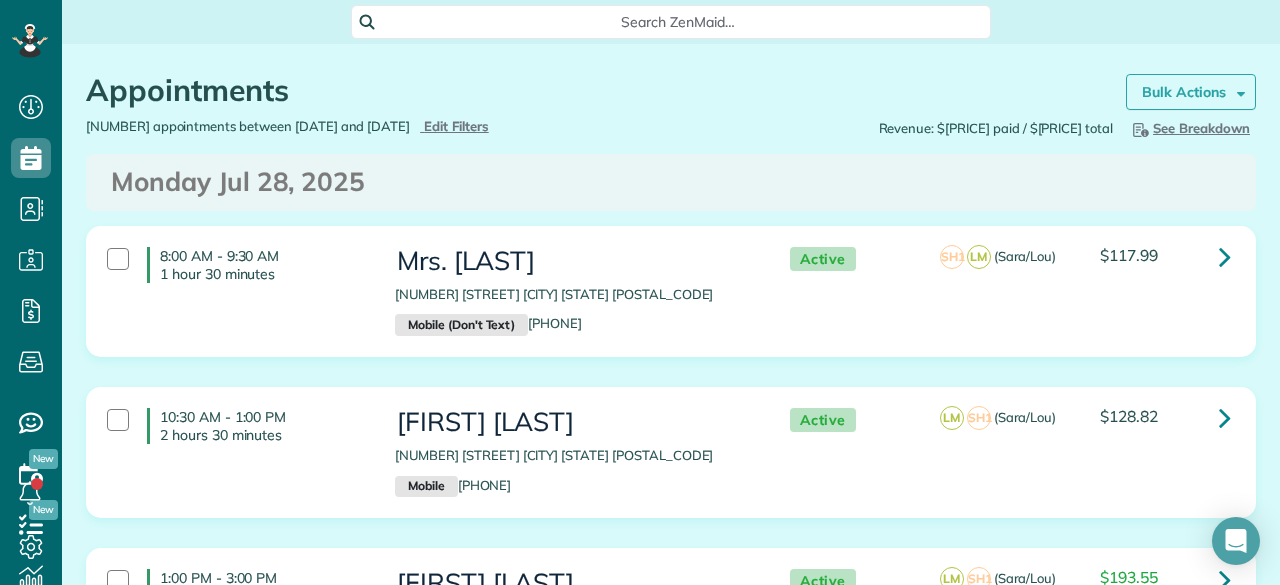 click on "Bulk Actions" at bounding box center (1184, 92) 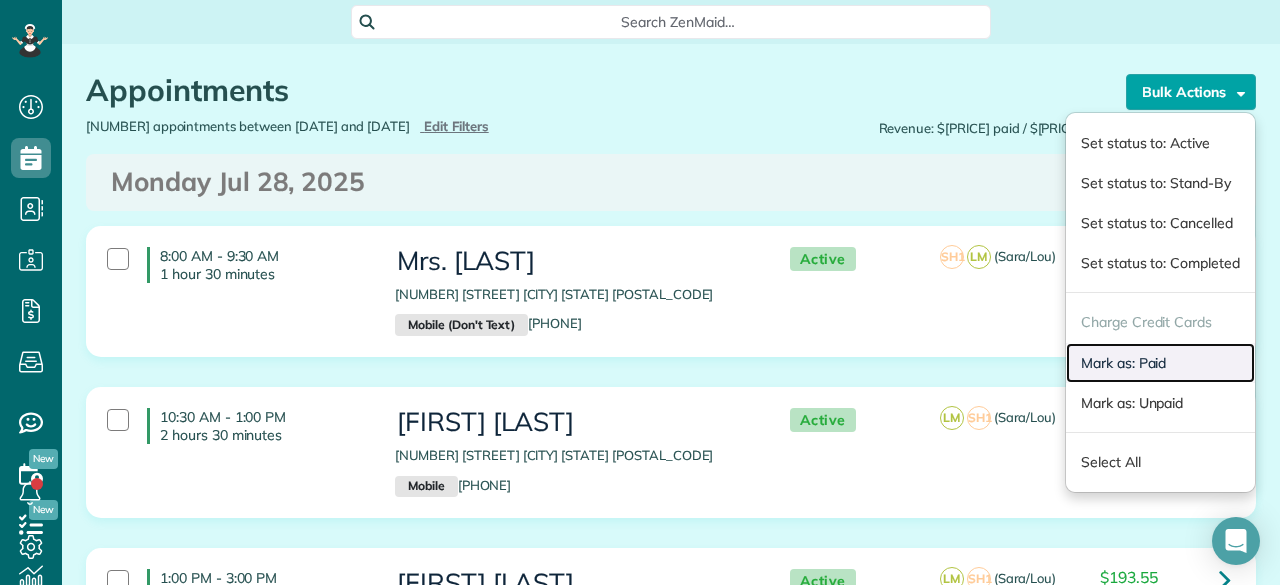 click on "Mark as: Paid" at bounding box center [1160, 363] 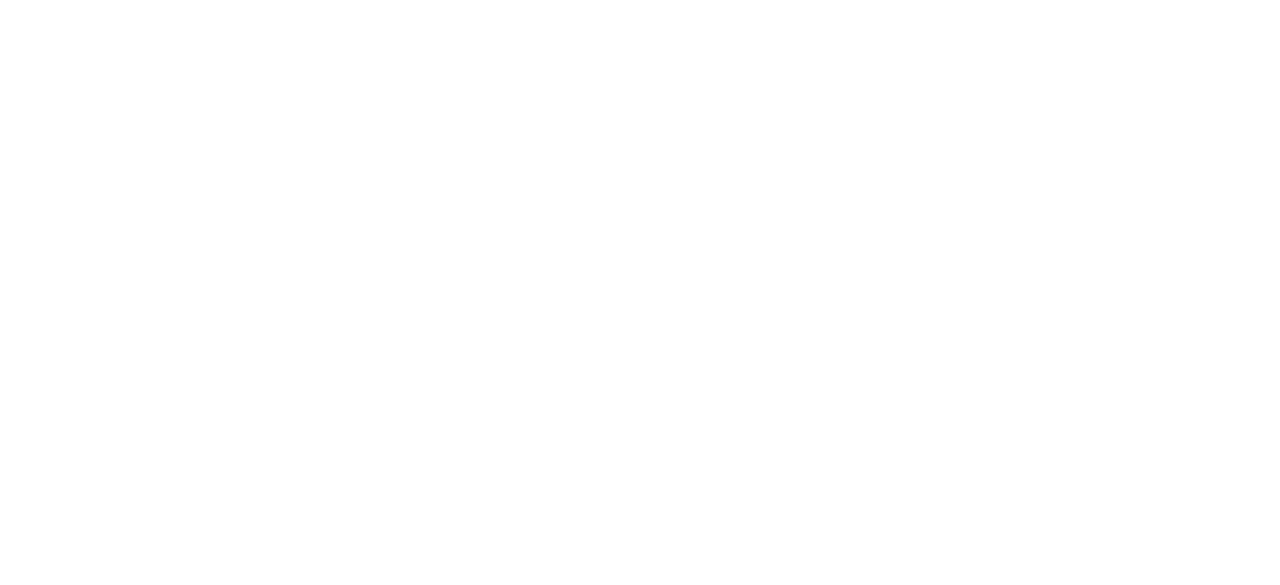 scroll, scrollTop: 0, scrollLeft: 0, axis: both 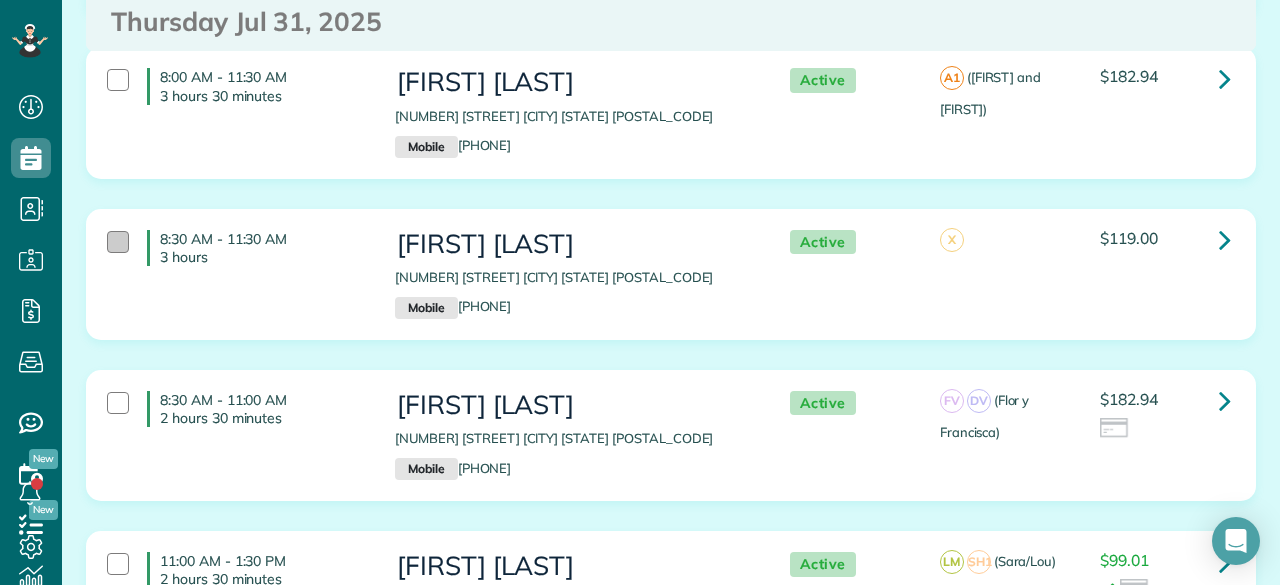 click at bounding box center (118, 242) 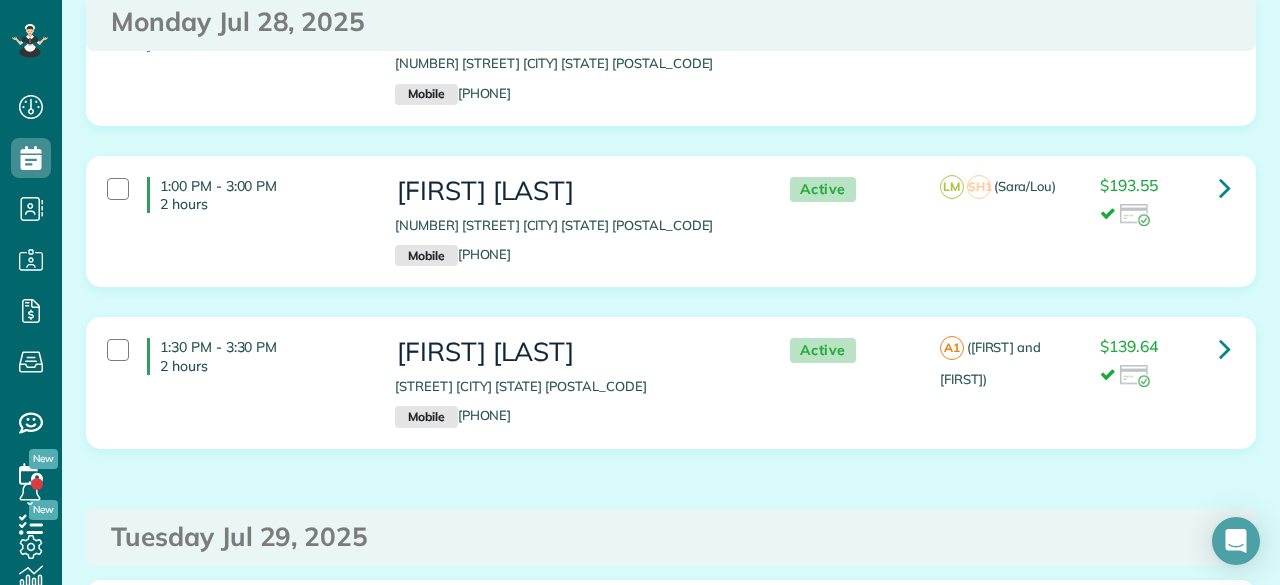 scroll, scrollTop: 0, scrollLeft: 0, axis: both 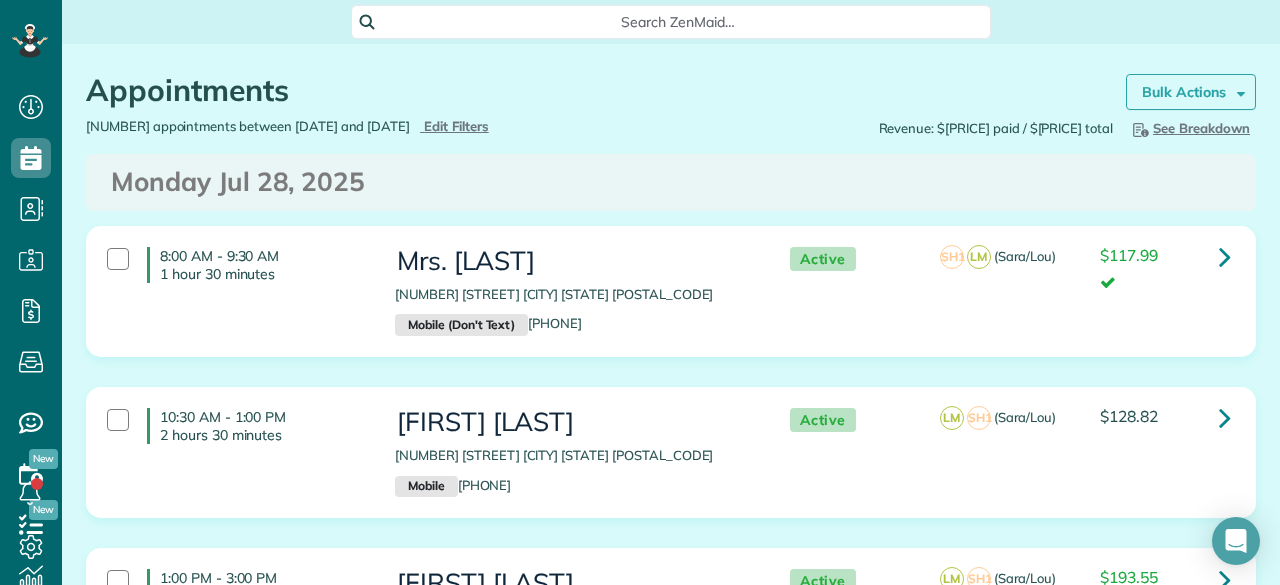 click on "Bulk Actions" at bounding box center [1184, 92] 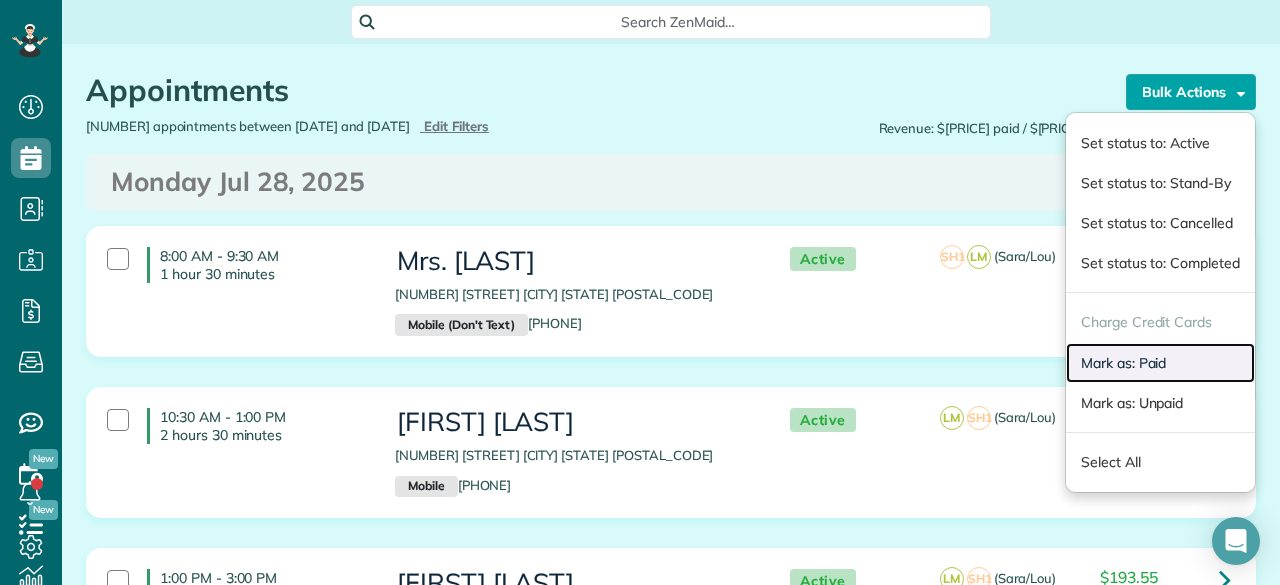 click on "Mark as: Paid" at bounding box center [1160, 363] 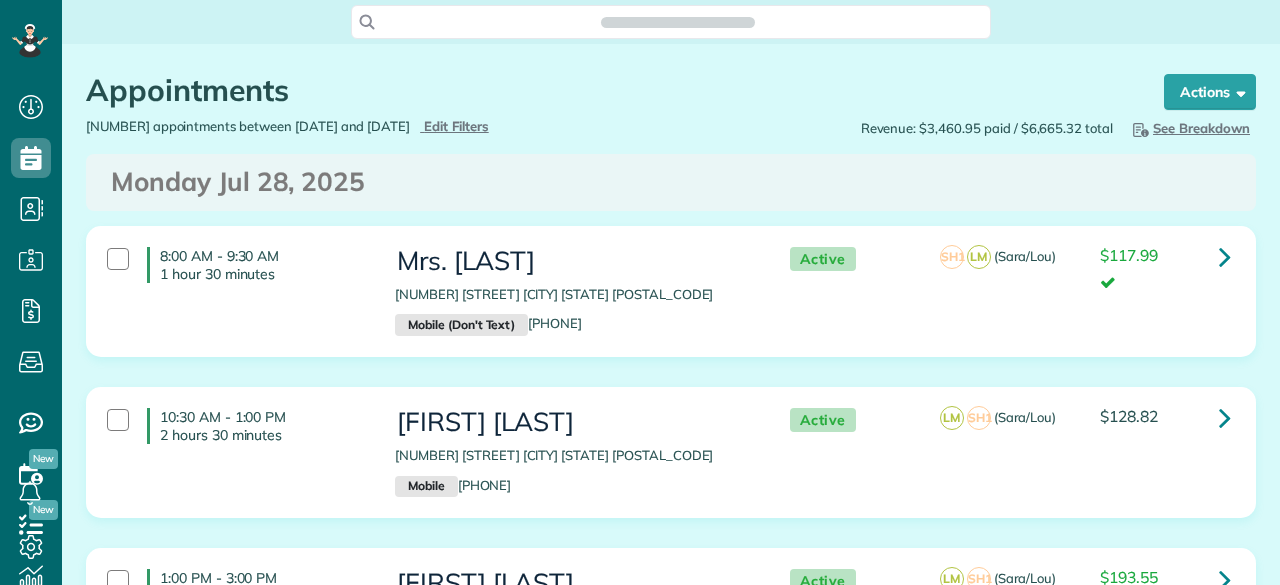 scroll, scrollTop: 0, scrollLeft: 0, axis: both 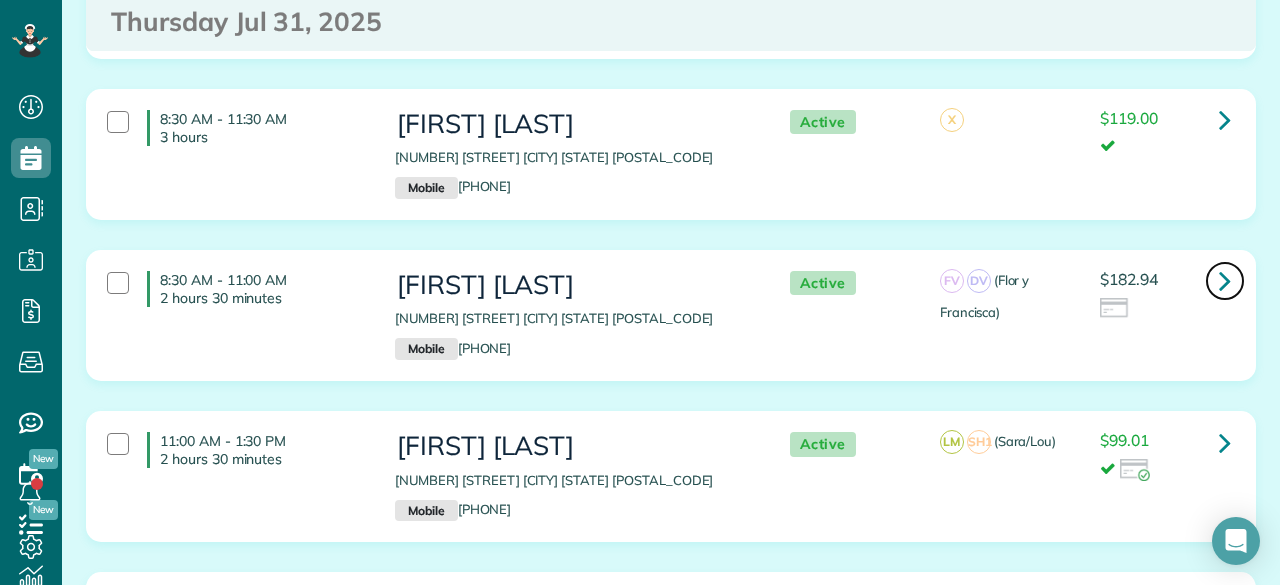 click at bounding box center (1225, 280) 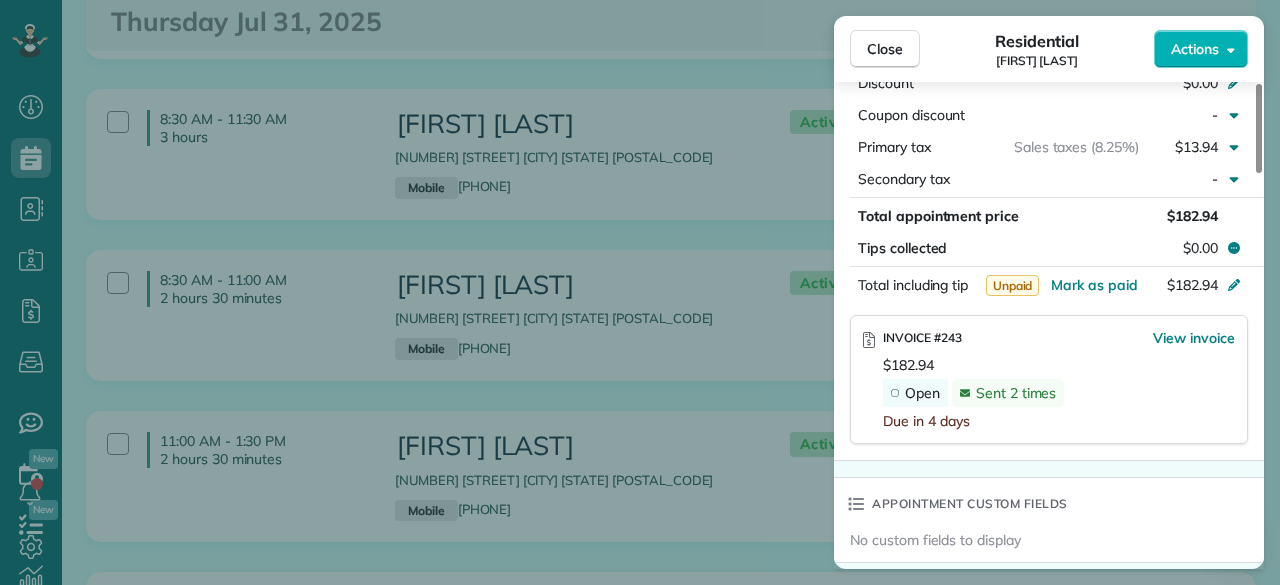 scroll, scrollTop: 1190, scrollLeft: 0, axis: vertical 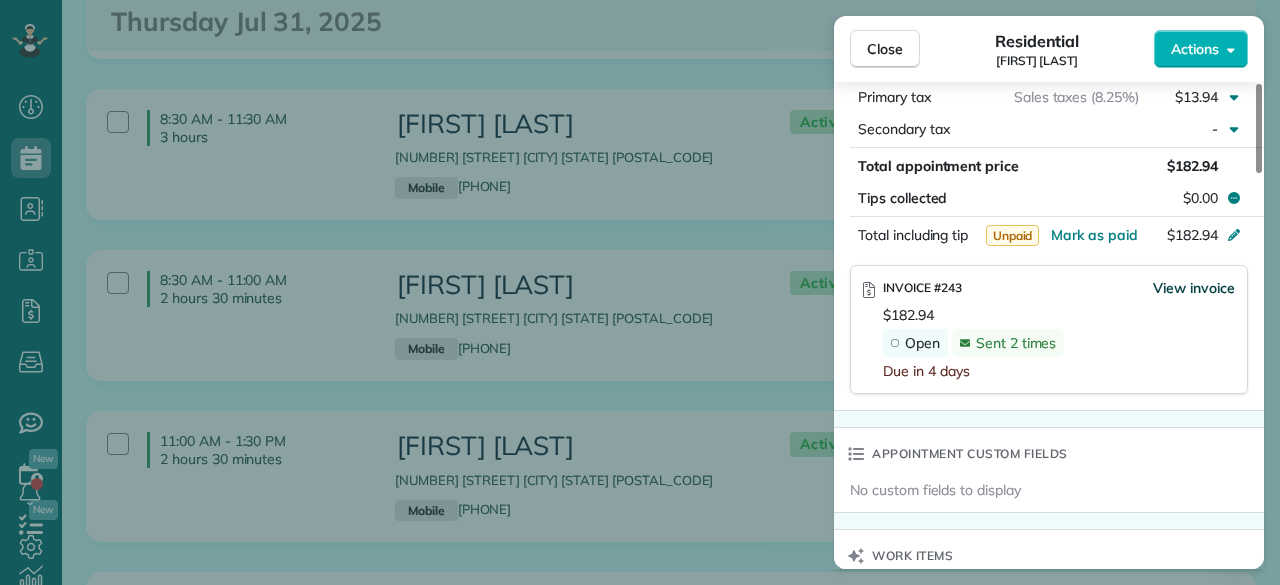 click on "View invoice" at bounding box center [1194, 288] 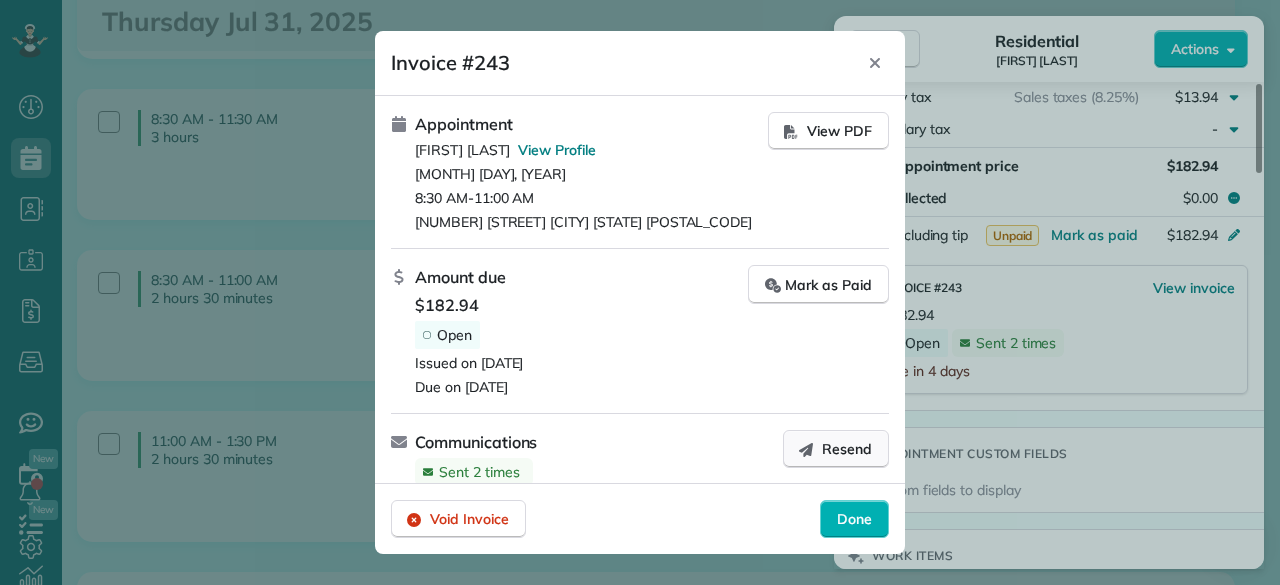 click on "Resend" at bounding box center [847, 449] 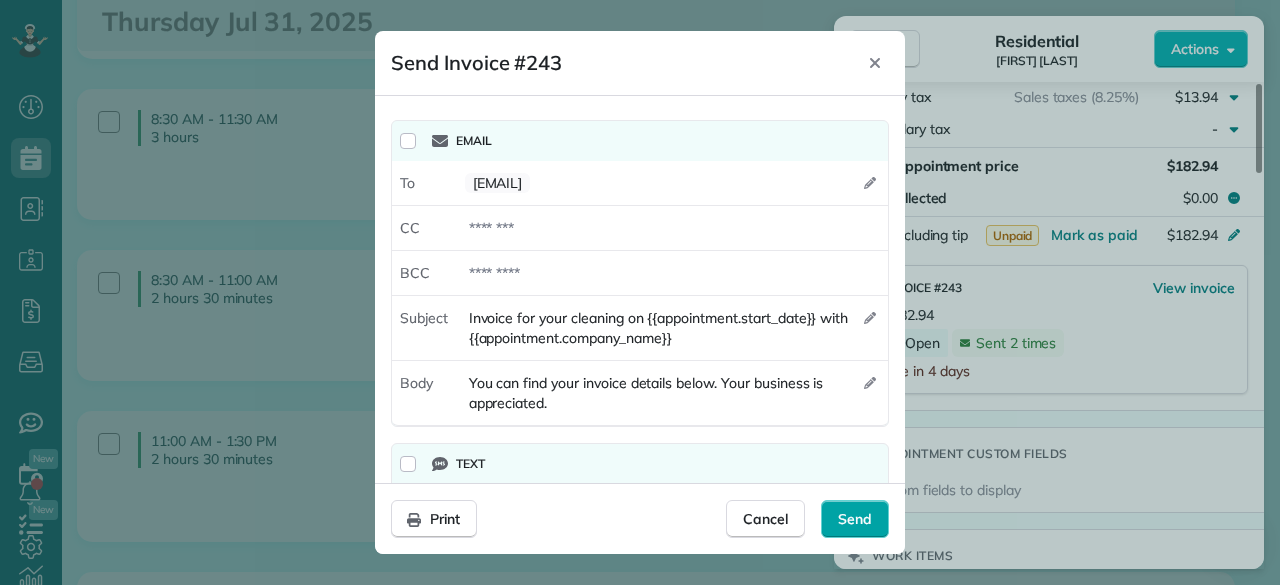 click on "Send" at bounding box center [855, 519] 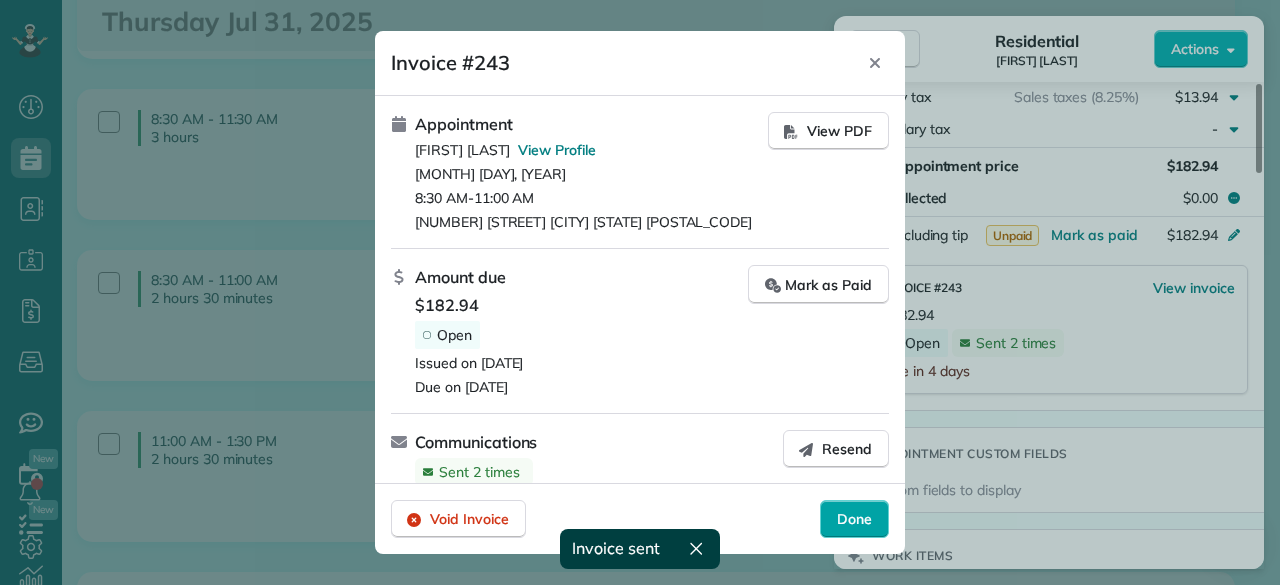 click on "Done" at bounding box center [854, 519] 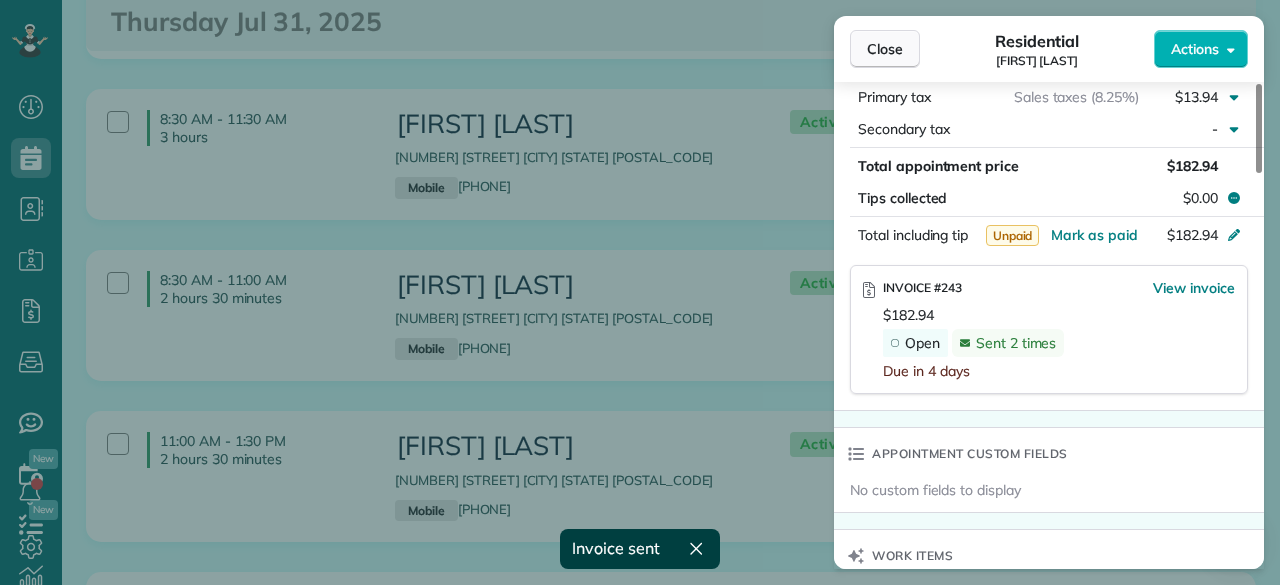 click on "Close" at bounding box center (885, 49) 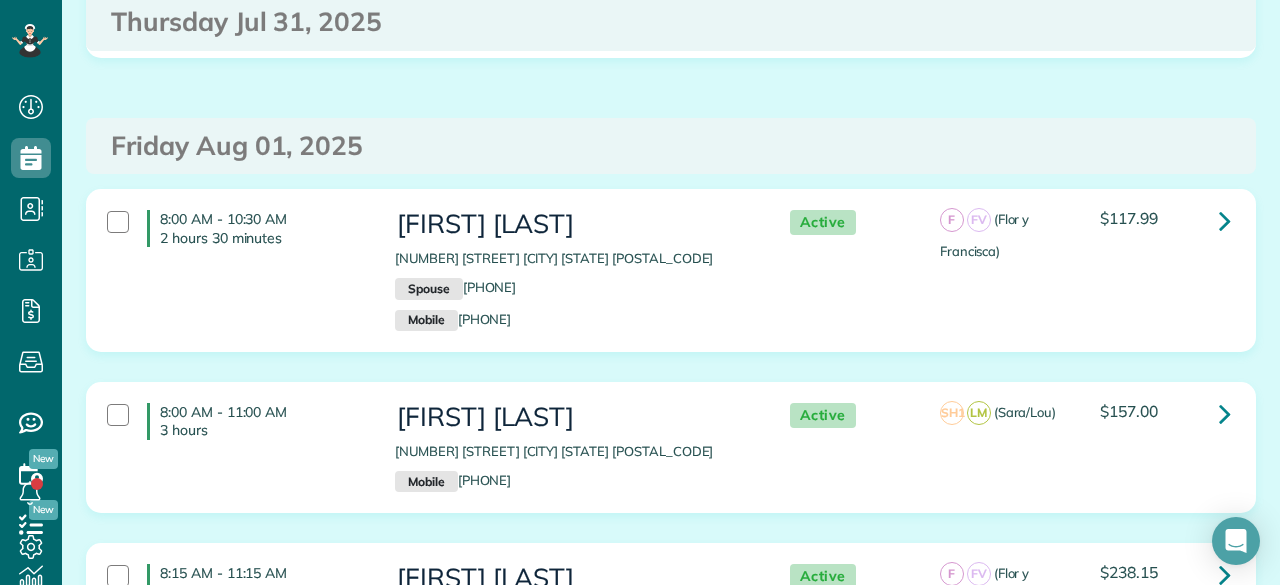 scroll, scrollTop: 6122, scrollLeft: 0, axis: vertical 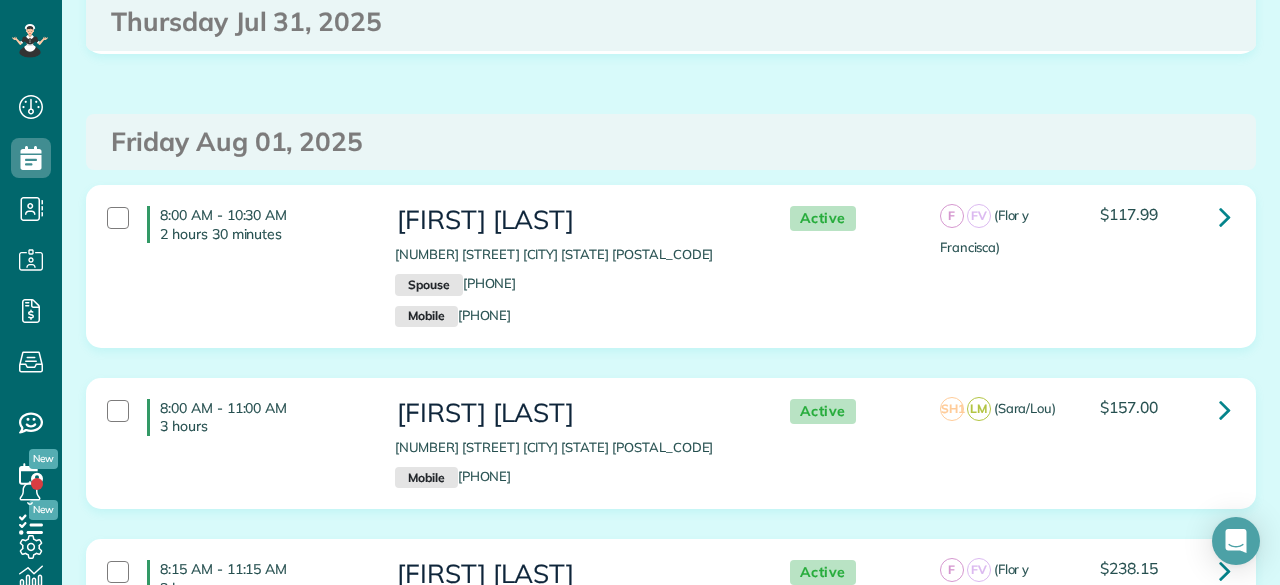 click on "8:00 AM - 10:30 AM
2 hours  30 minutes
Amber heberling
134 Jaxxon Pointe Drive Montgomery TX 77316
Spouse
(713) 859-3240
Mobile
(713) 857-2254
Active
F
FV
(Flor y Francisca)" at bounding box center (668, 266) 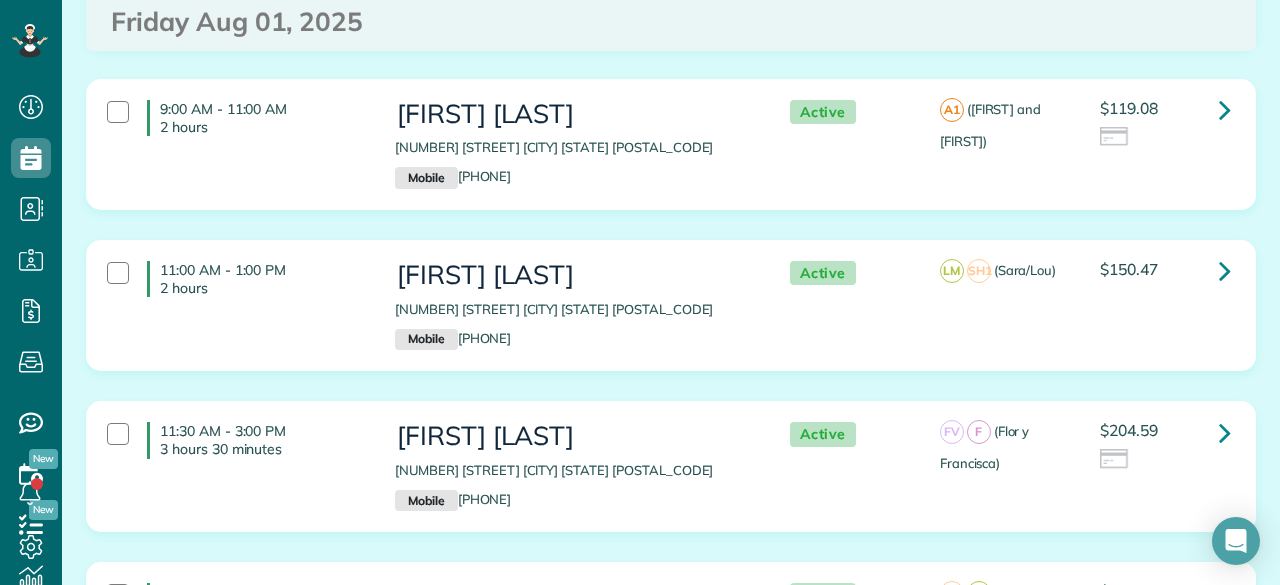 scroll, scrollTop: 6744, scrollLeft: 0, axis: vertical 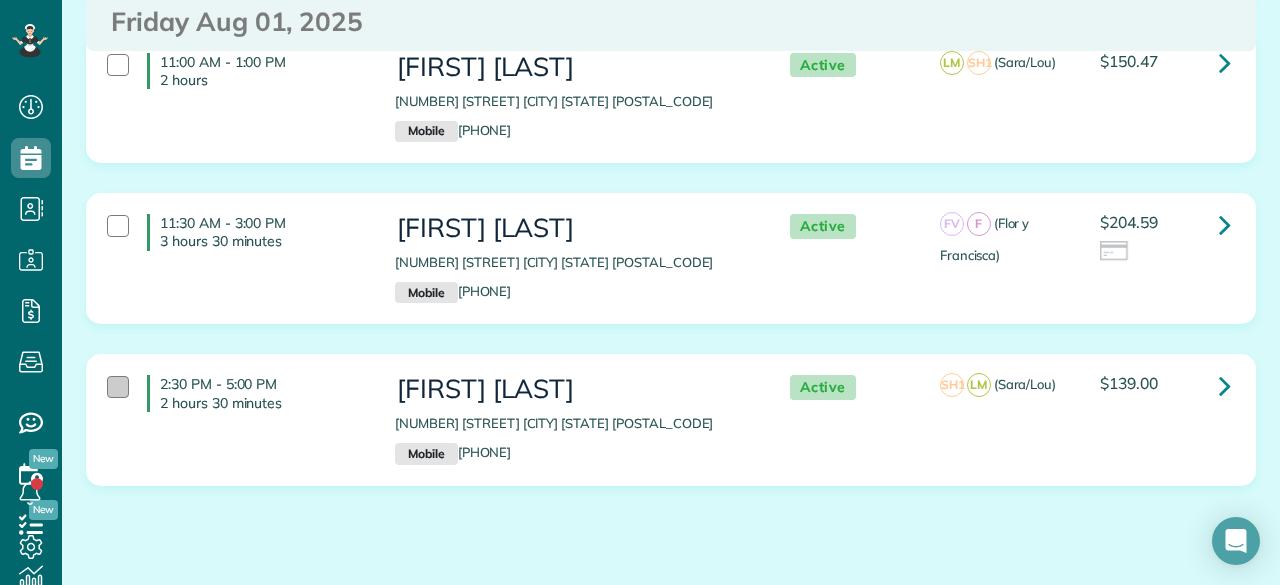 click at bounding box center [118, 387] 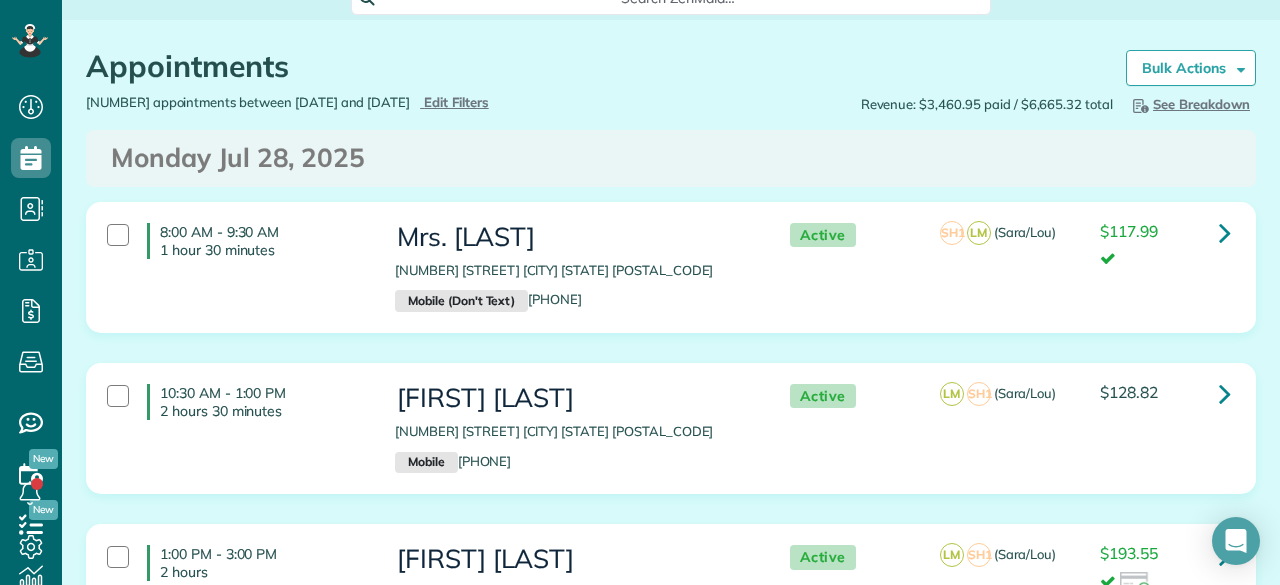 scroll, scrollTop: 0, scrollLeft: 0, axis: both 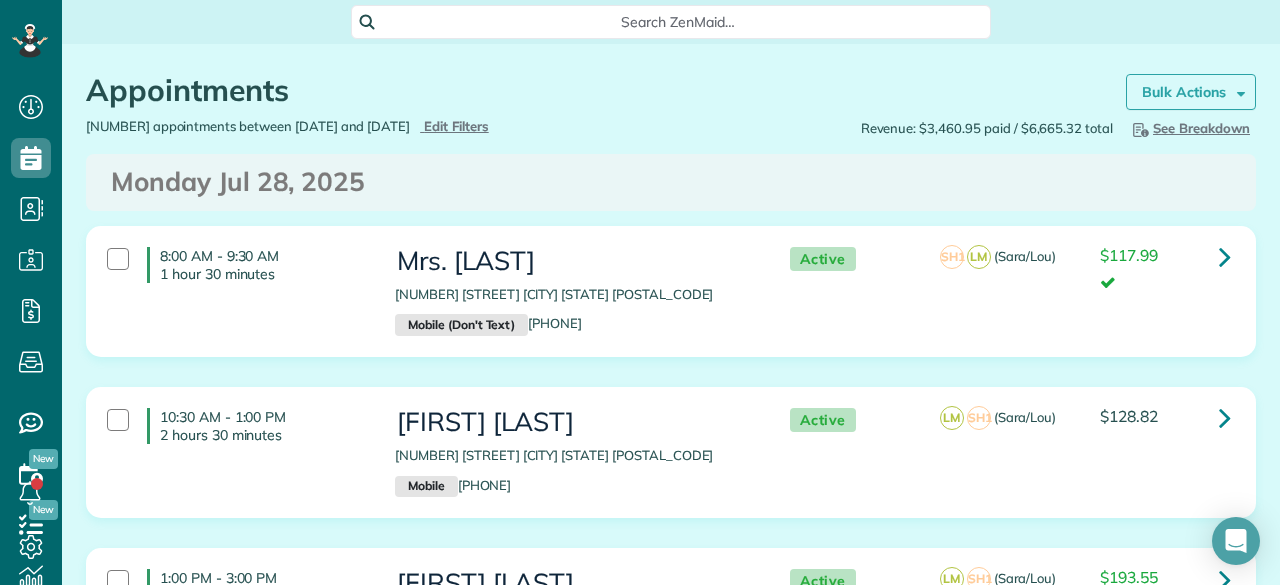 click on "Bulk Actions" at bounding box center [1184, 92] 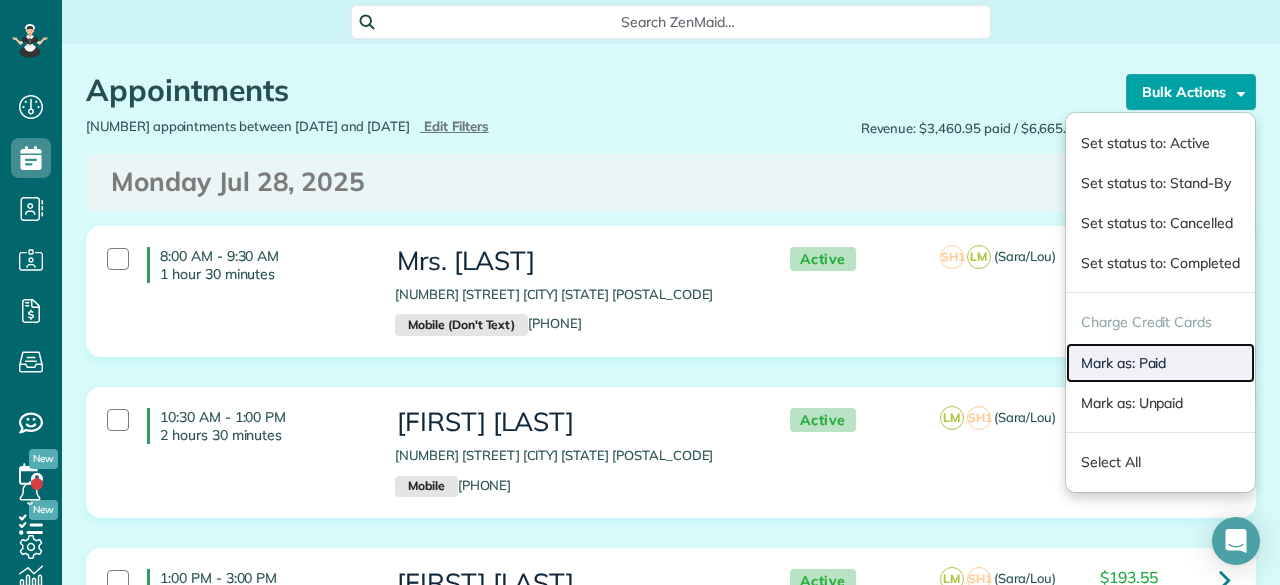 click on "Mark as: Paid" at bounding box center (1160, 363) 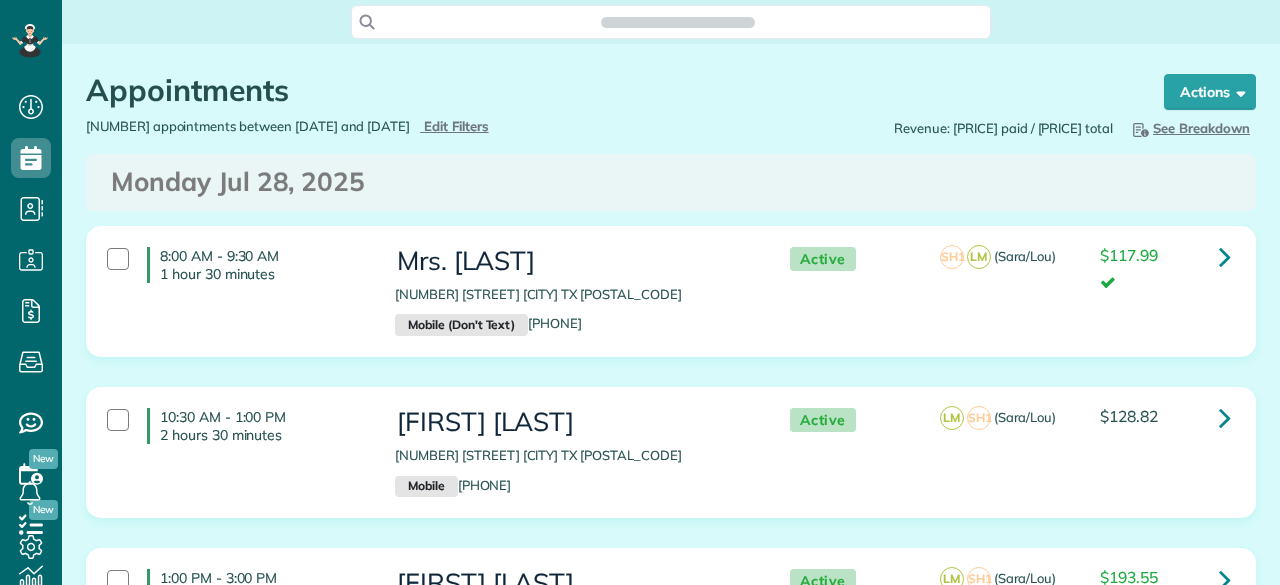 scroll, scrollTop: 0, scrollLeft: 0, axis: both 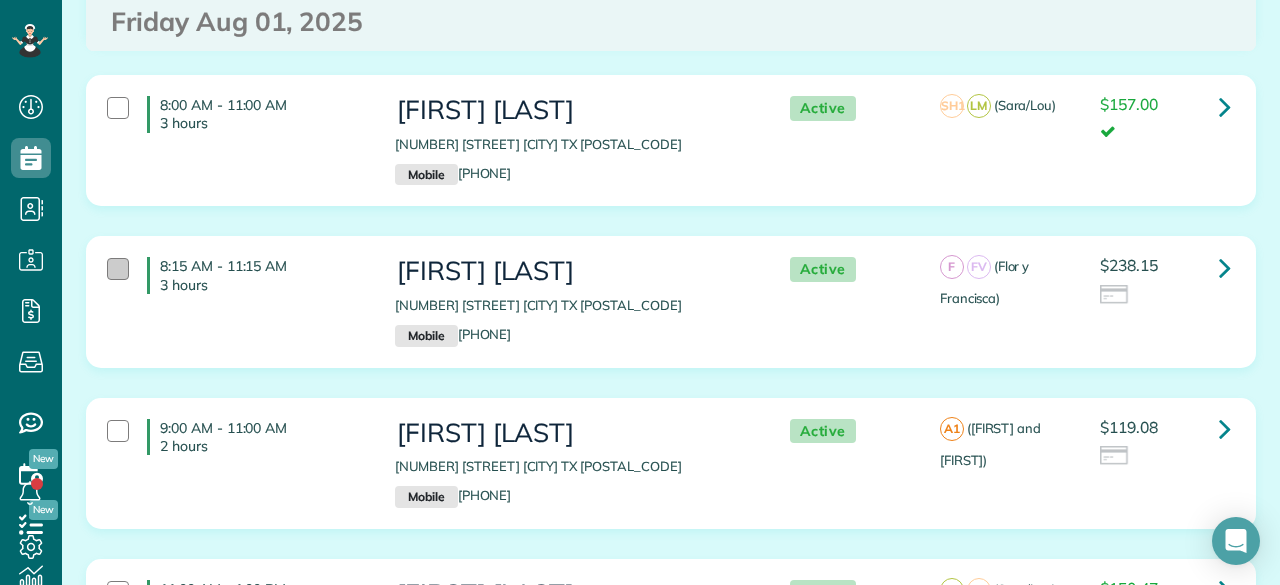 click at bounding box center (118, 269) 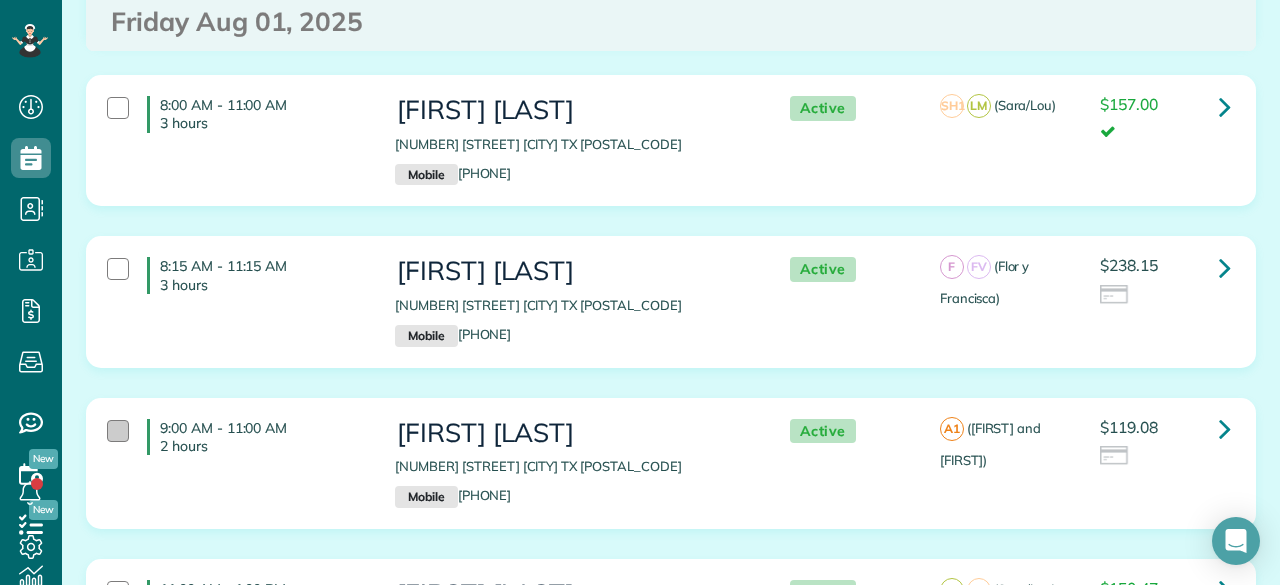 click at bounding box center (118, 431) 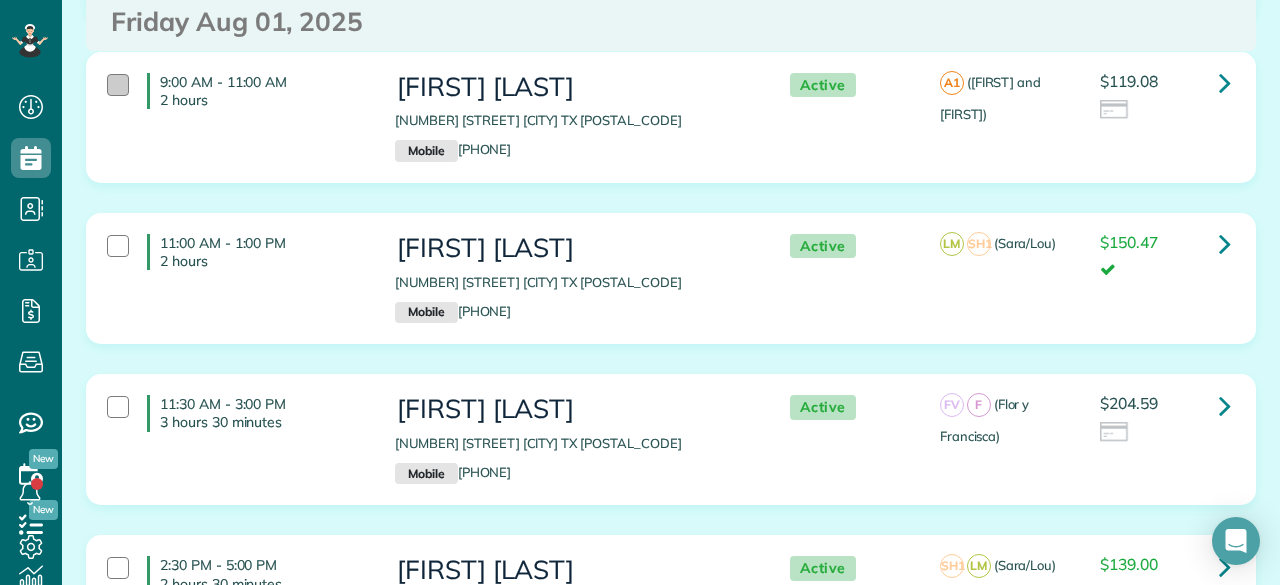 scroll, scrollTop: 6784, scrollLeft: 0, axis: vertical 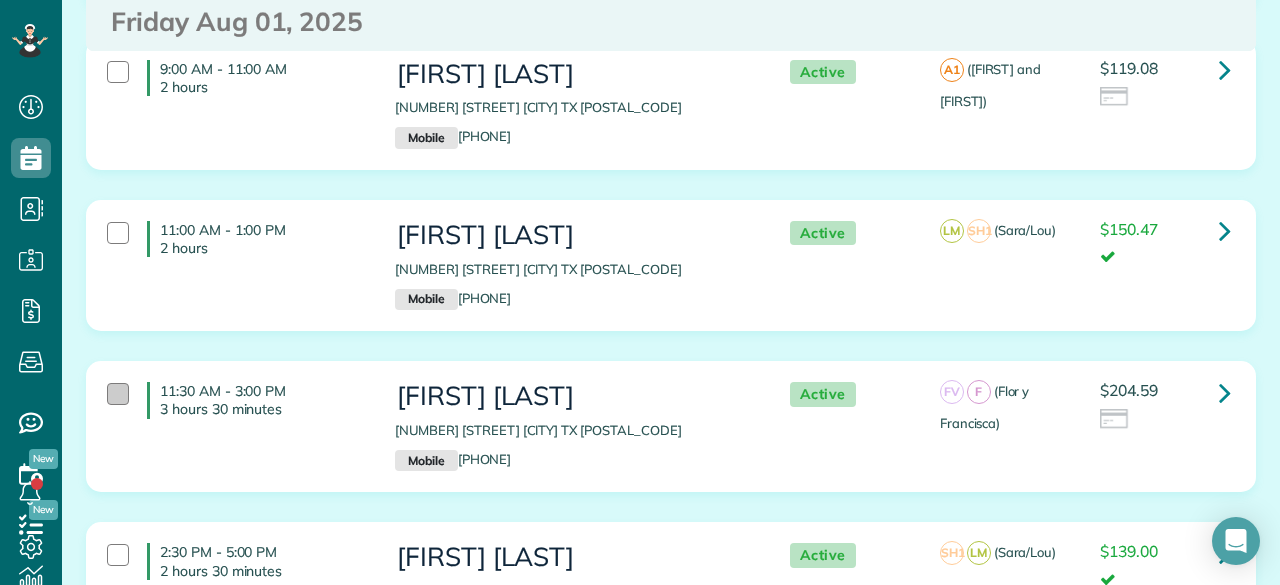 click at bounding box center (118, 394) 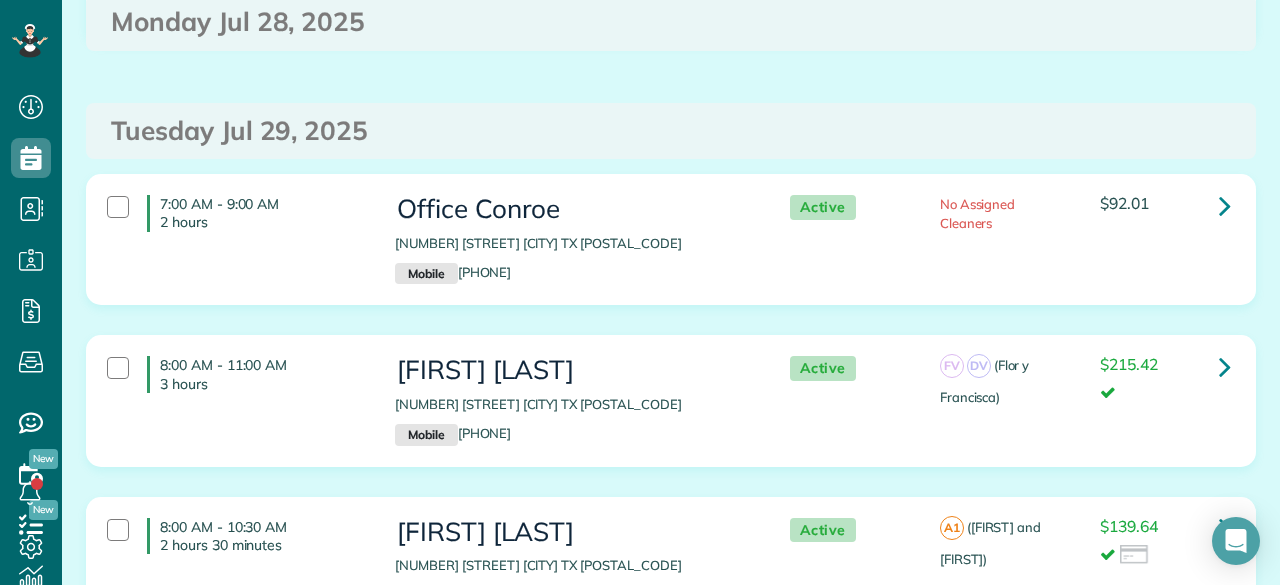 scroll, scrollTop: 0, scrollLeft: 0, axis: both 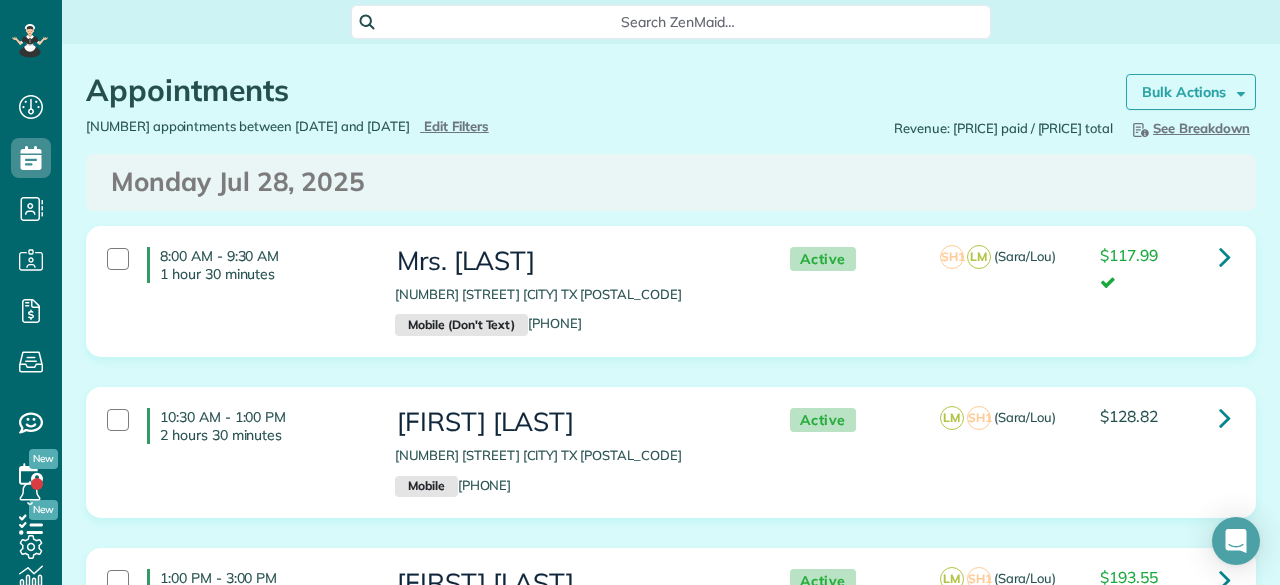 click on "Bulk Actions" at bounding box center (1191, 92) 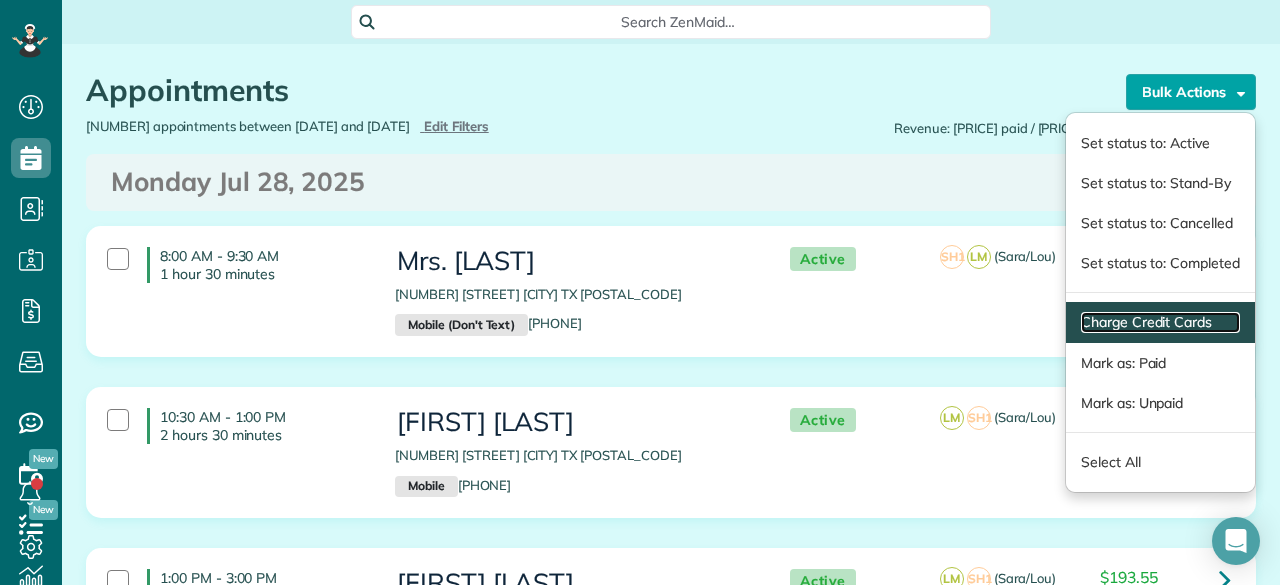 click on "Charge Credit Cards" at bounding box center [1160, 322] 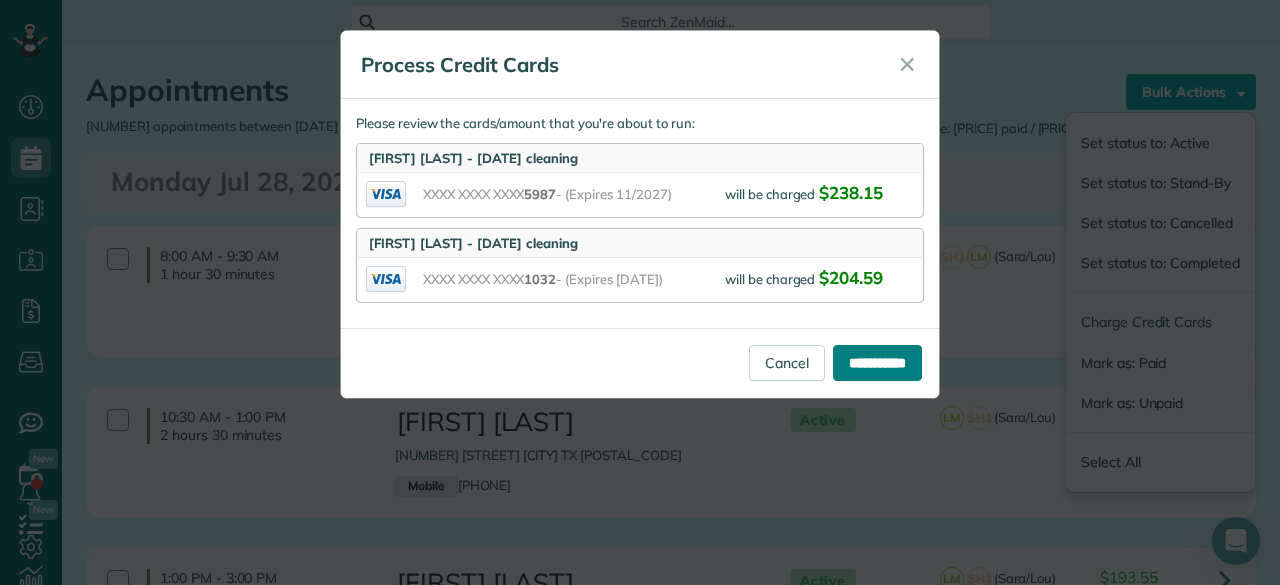 click on "**********" at bounding box center [877, 363] 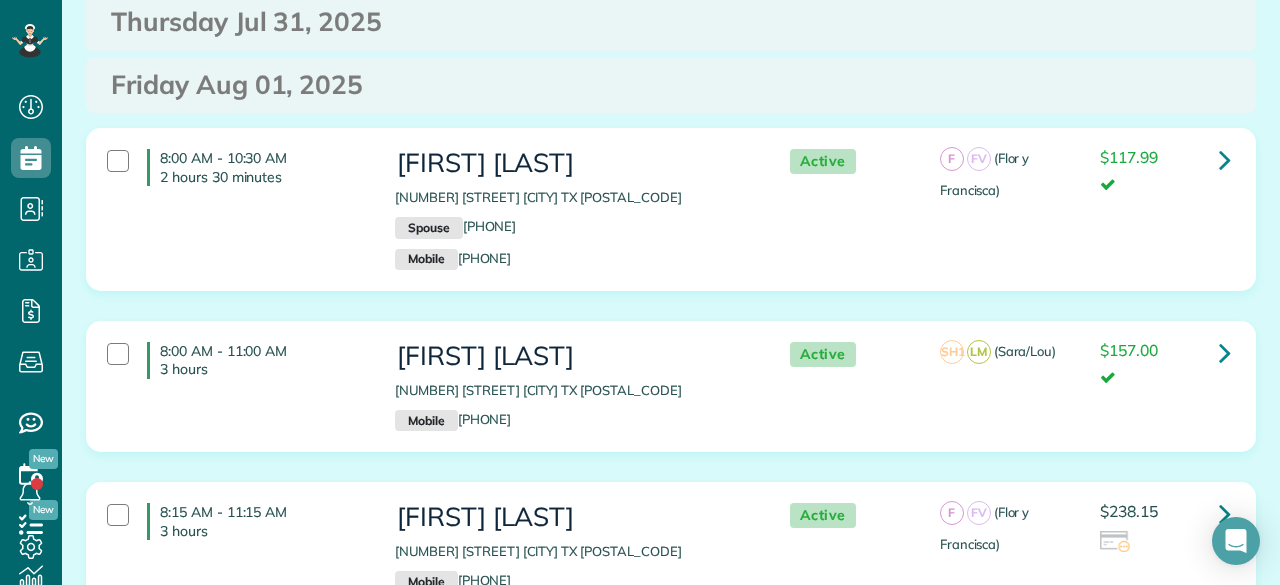 scroll, scrollTop: 6165, scrollLeft: 0, axis: vertical 